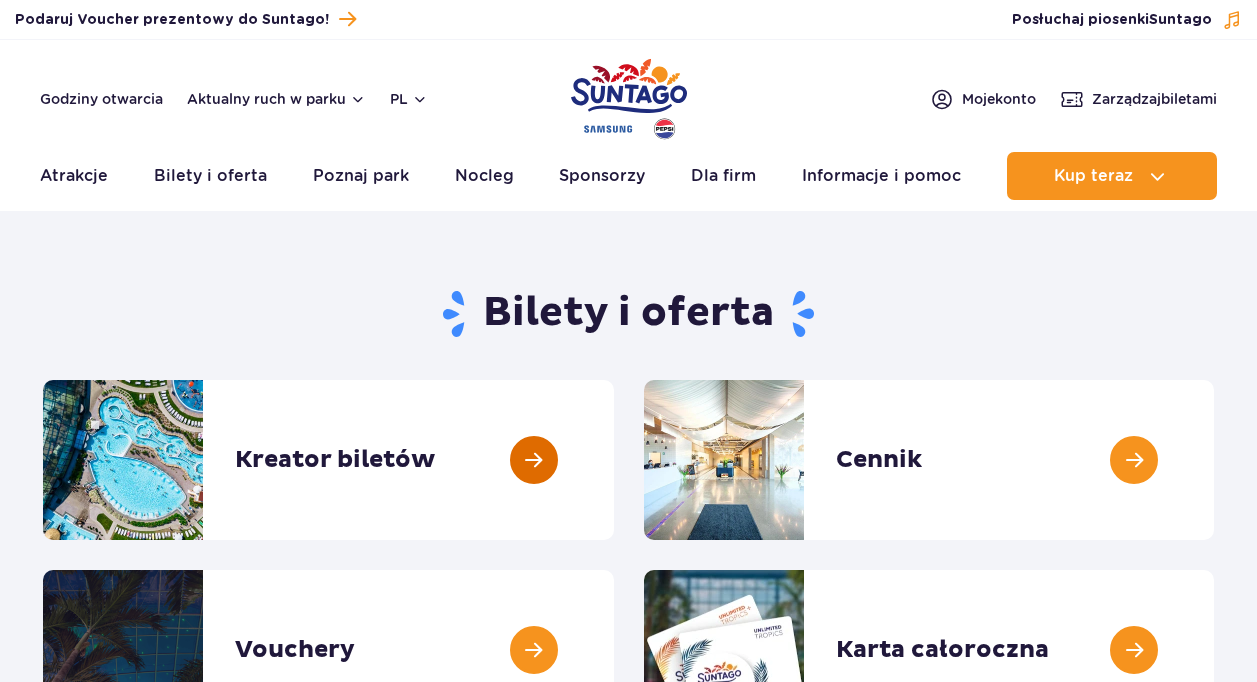 scroll, scrollTop: 0, scrollLeft: 0, axis: both 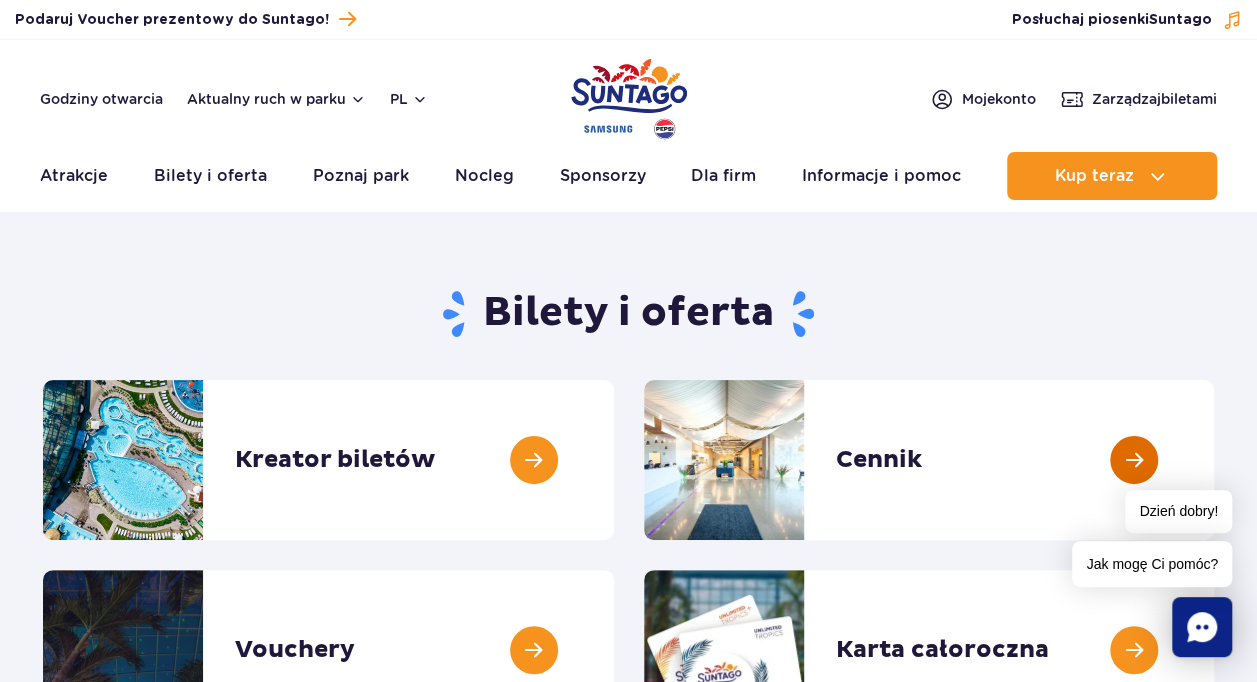 click at bounding box center [1214, 460] 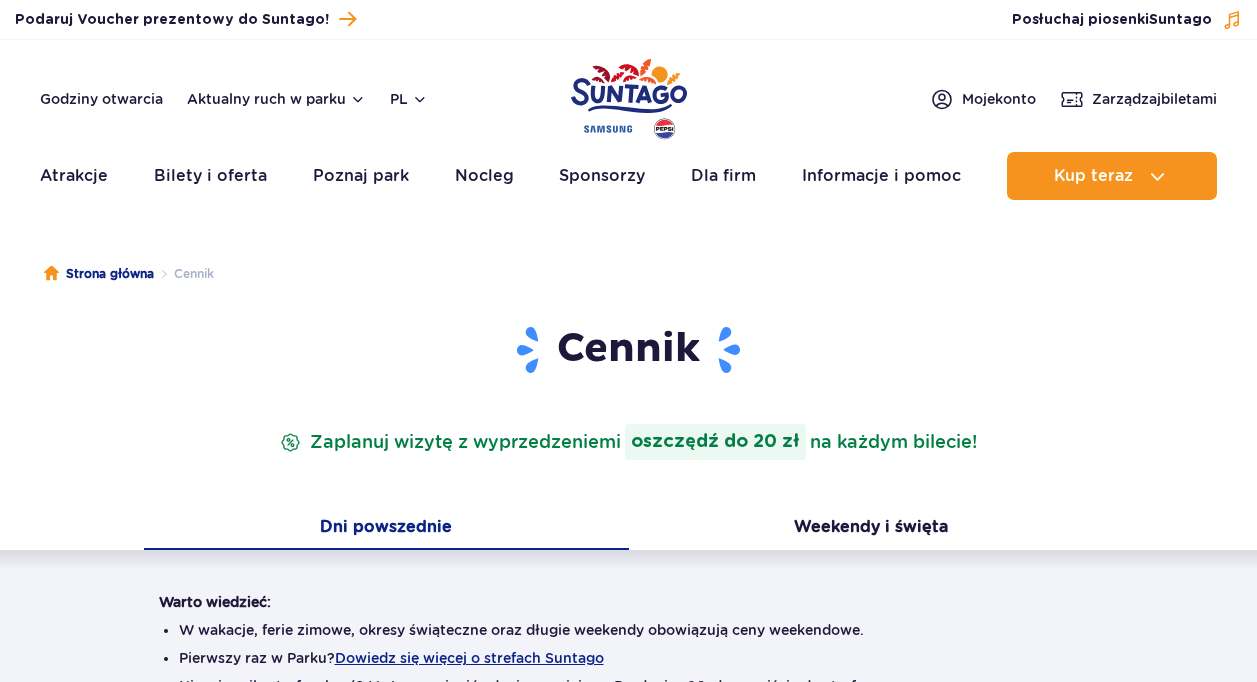 scroll, scrollTop: 0, scrollLeft: 0, axis: both 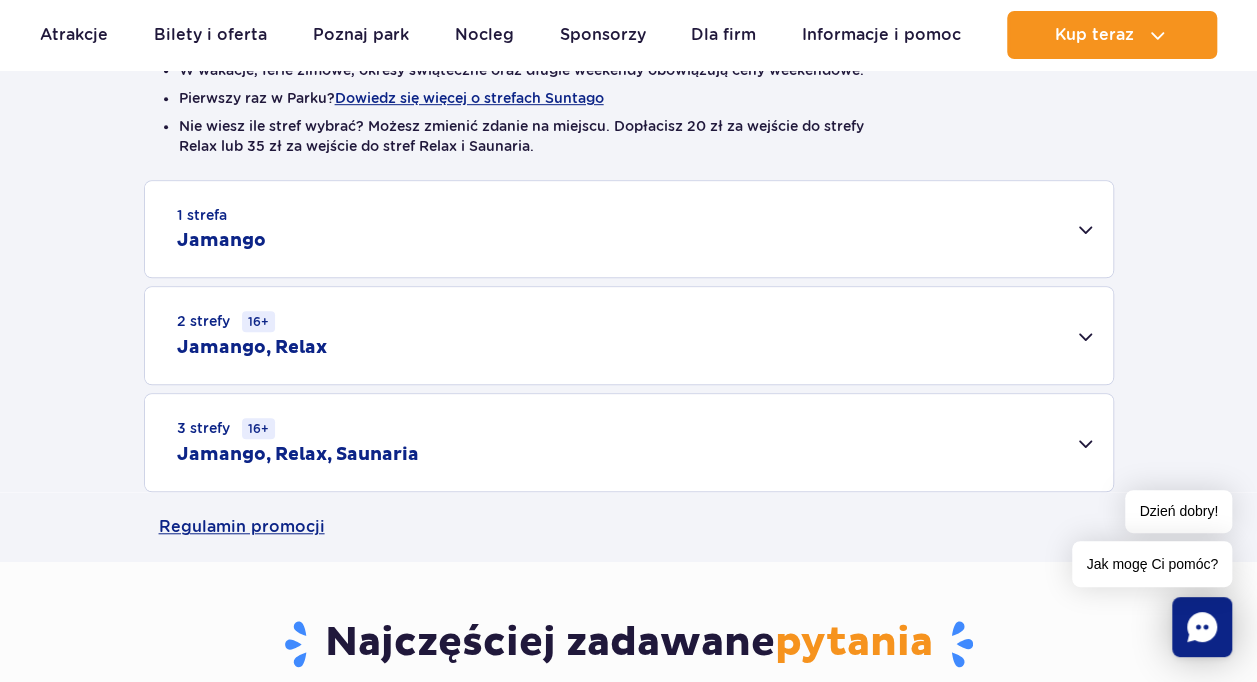 click on "1 strefa
Jamango" at bounding box center (629, 229) 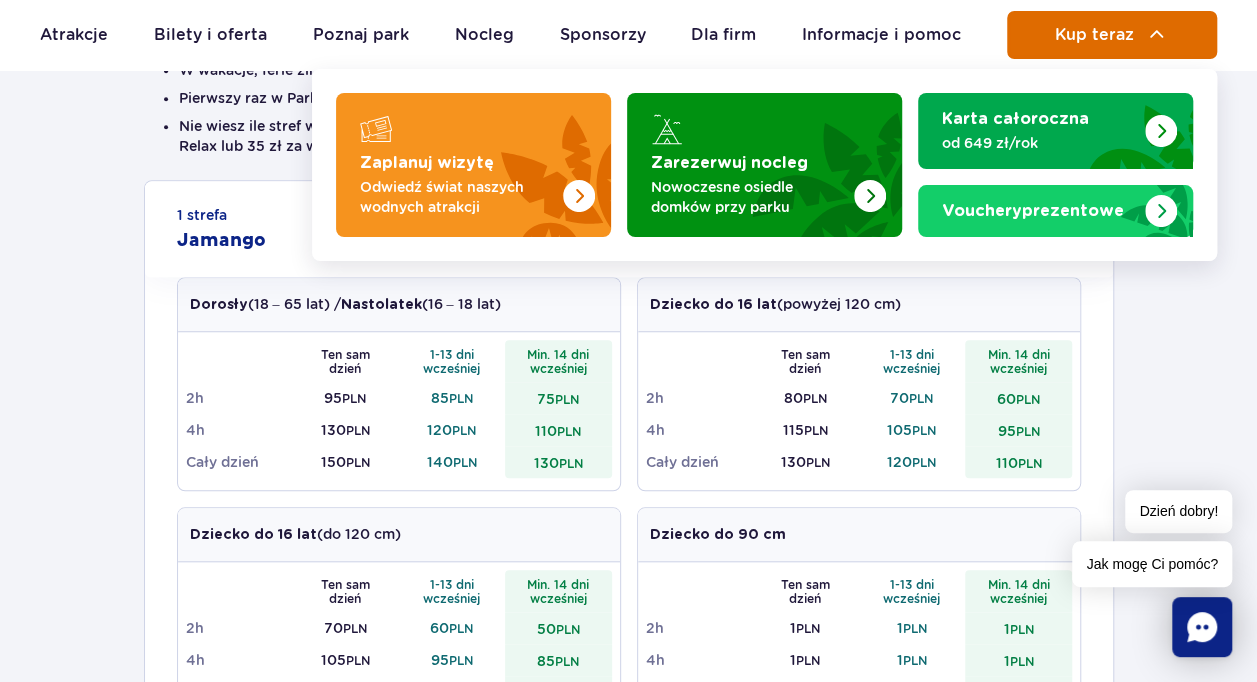 click on "Kup teraz" at bounding box center (1112, 35) 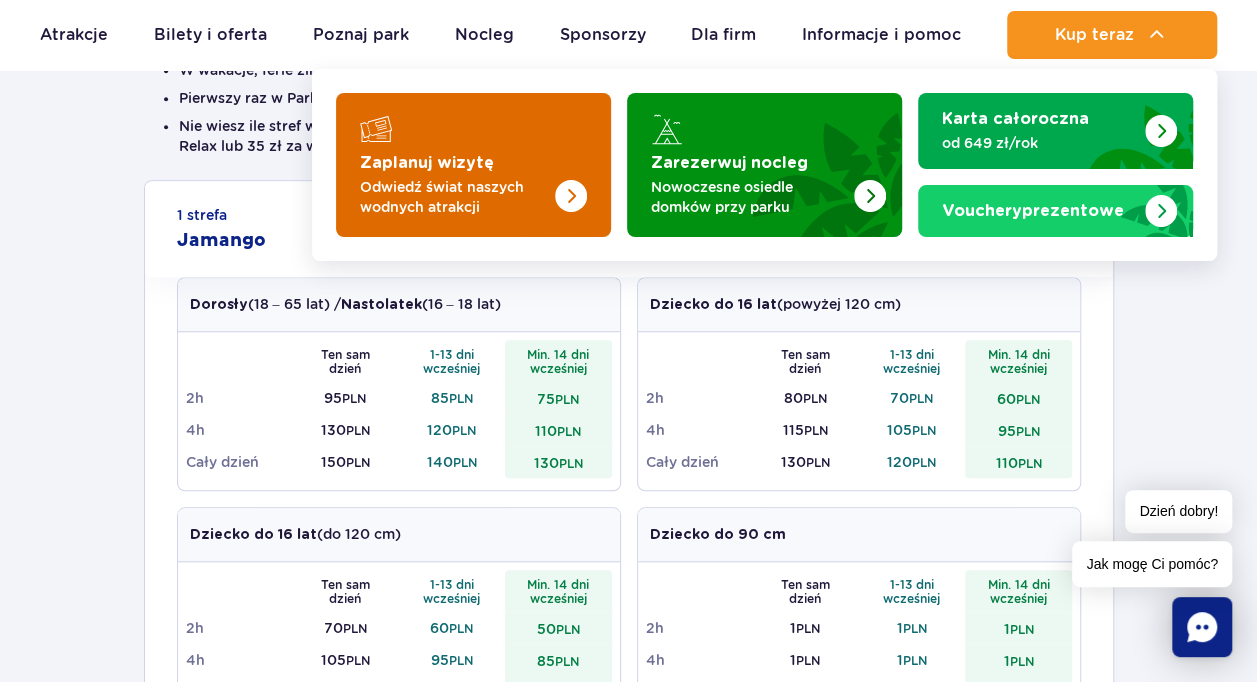 click at bounding box center [531, 159] 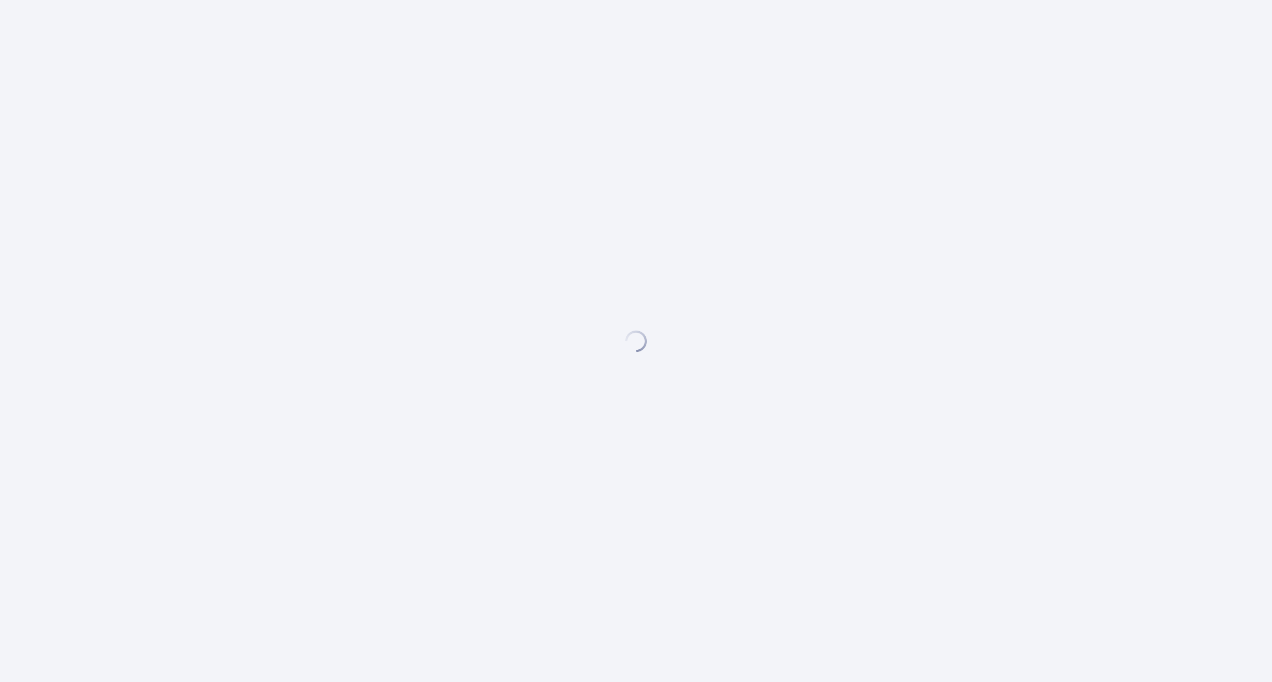 scroll, scrollTop: 0, scrollLeft: 0, axis: both 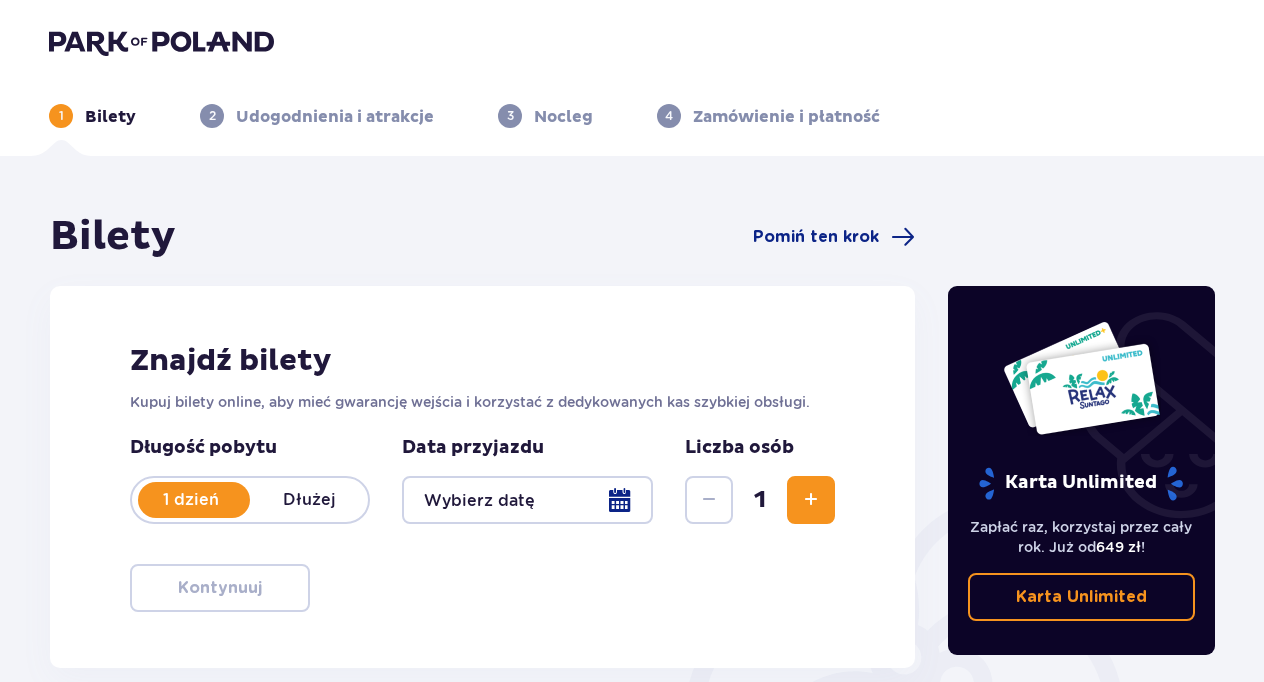 click at bounding box center [527, 500] 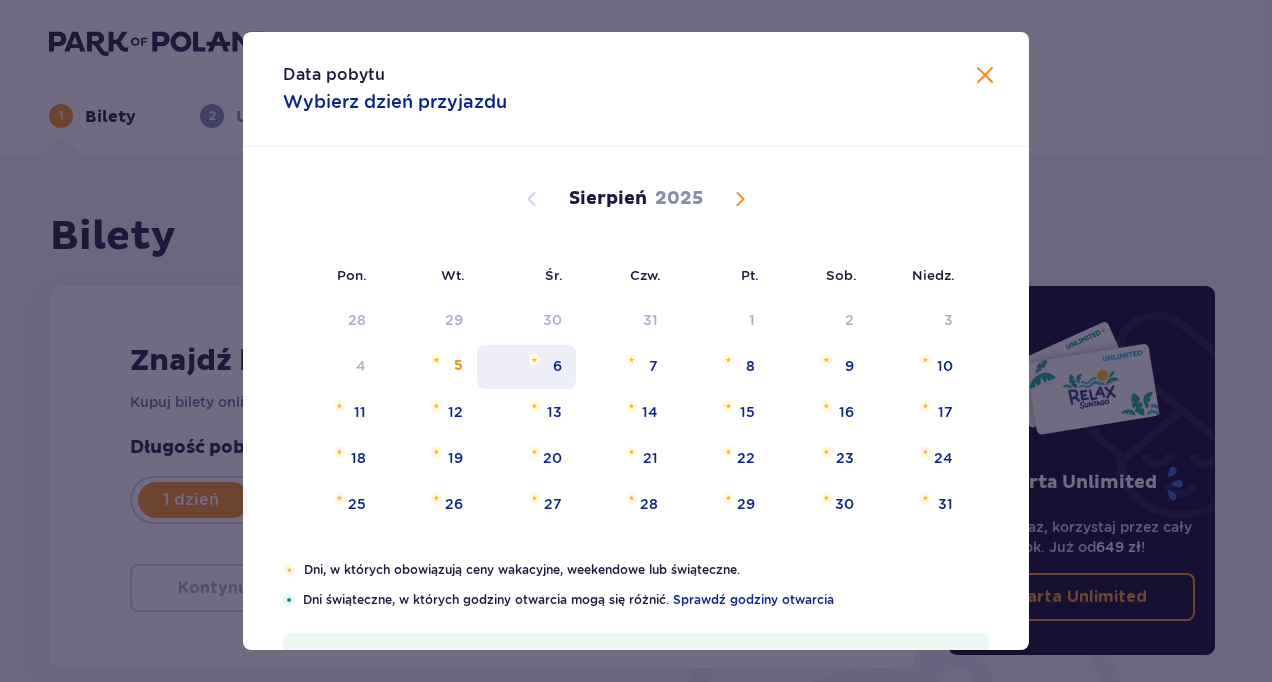 click on "6" at bounding box center (526, 367) 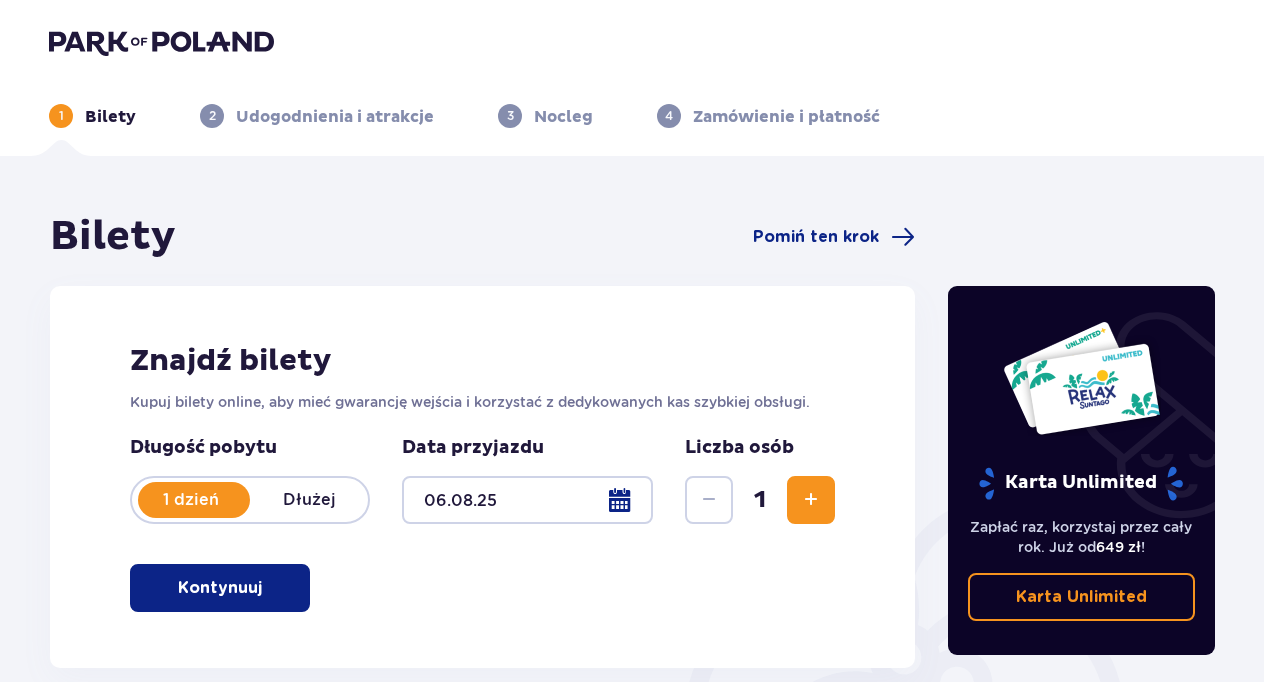 click at bounding box center (811, 500) 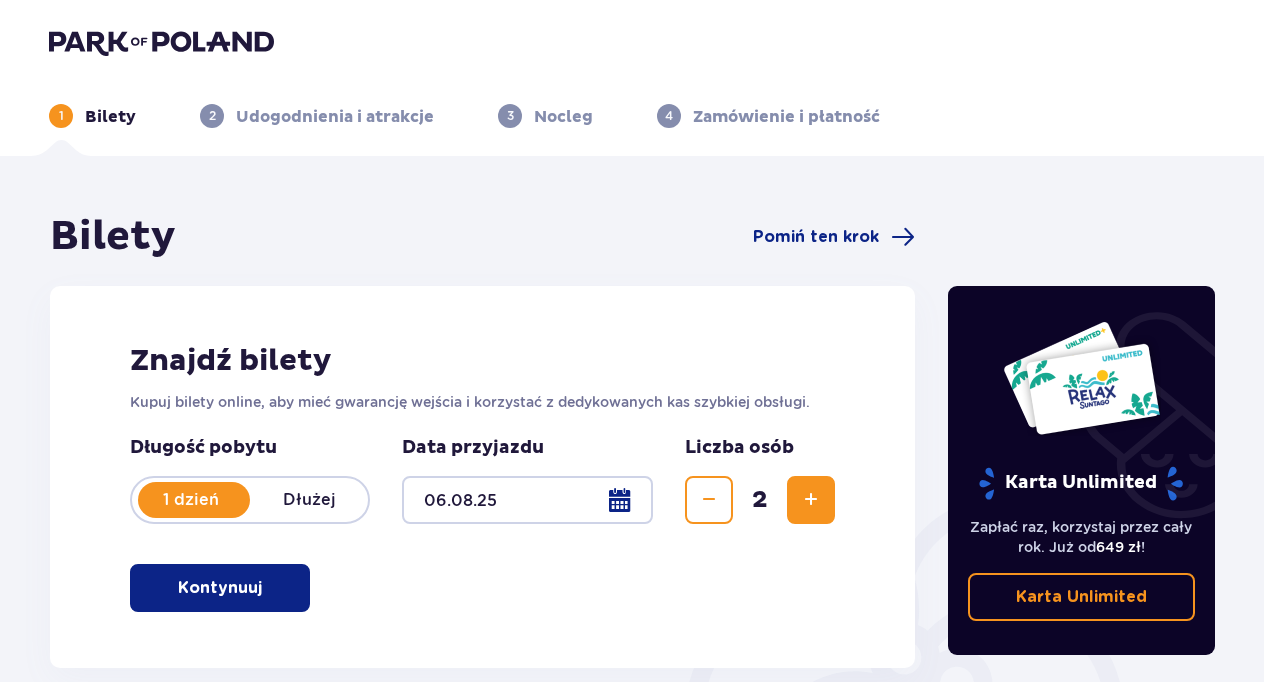 click at bounding box center [811, 500] 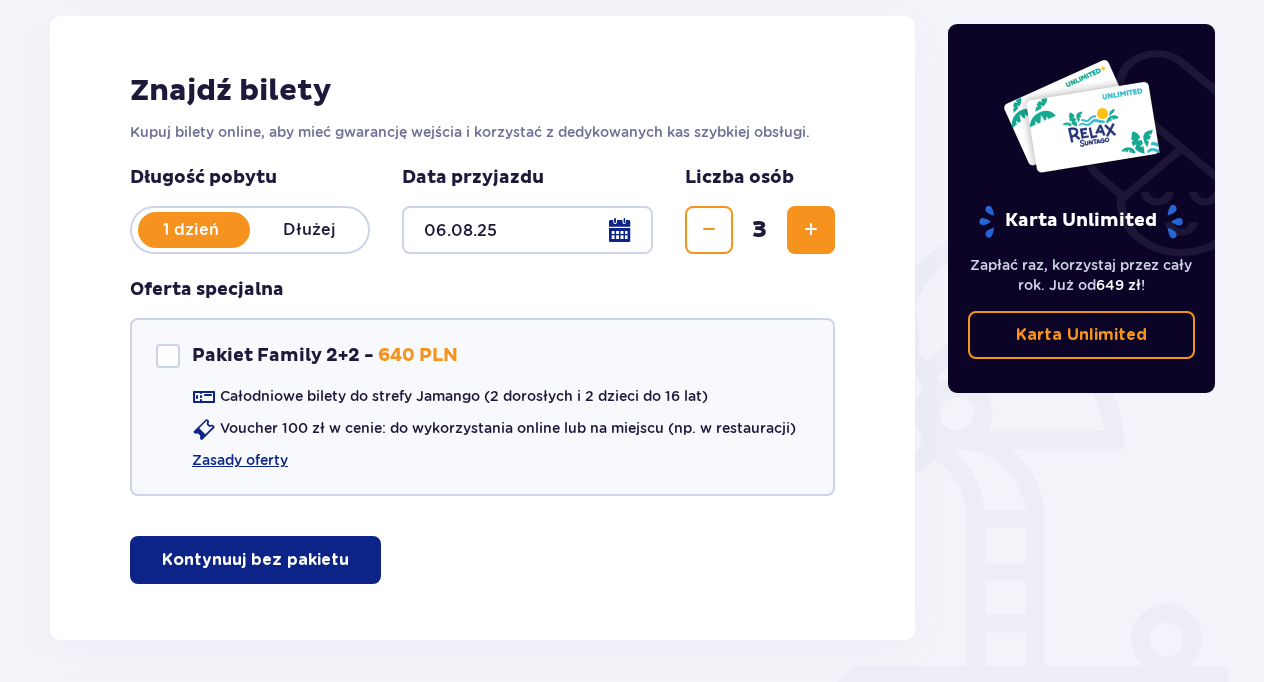 scroll, scrollTop: 274, scrollLeft: 0, axis: vertical 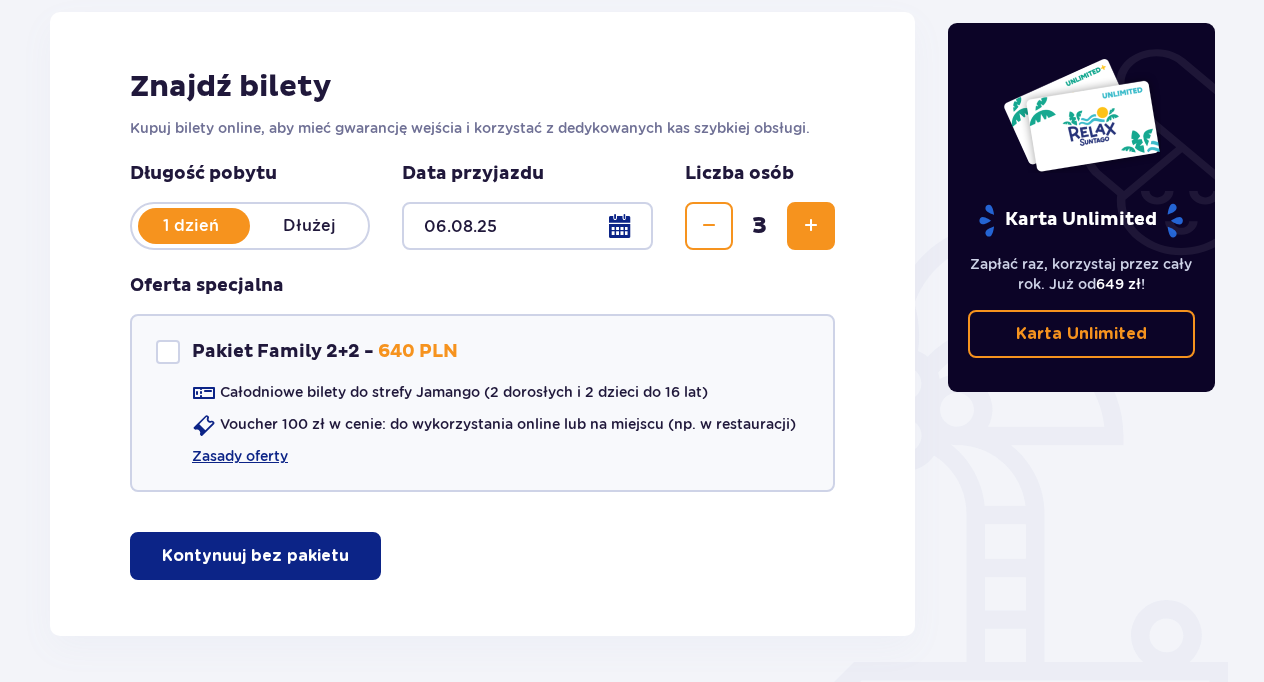 click on "Kontynuuj bez pakietu" at bounding box center [255, 556] 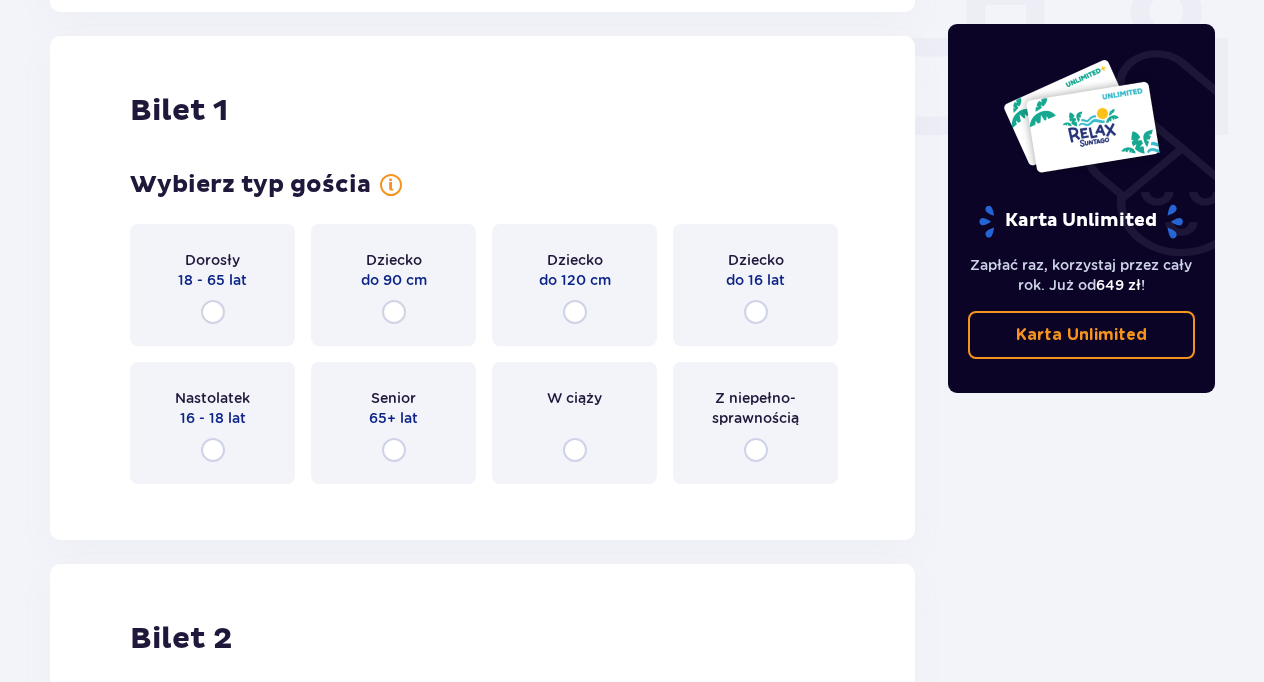 scroll, scrollTop: 910, scrollLeft: 0, axis: vertical 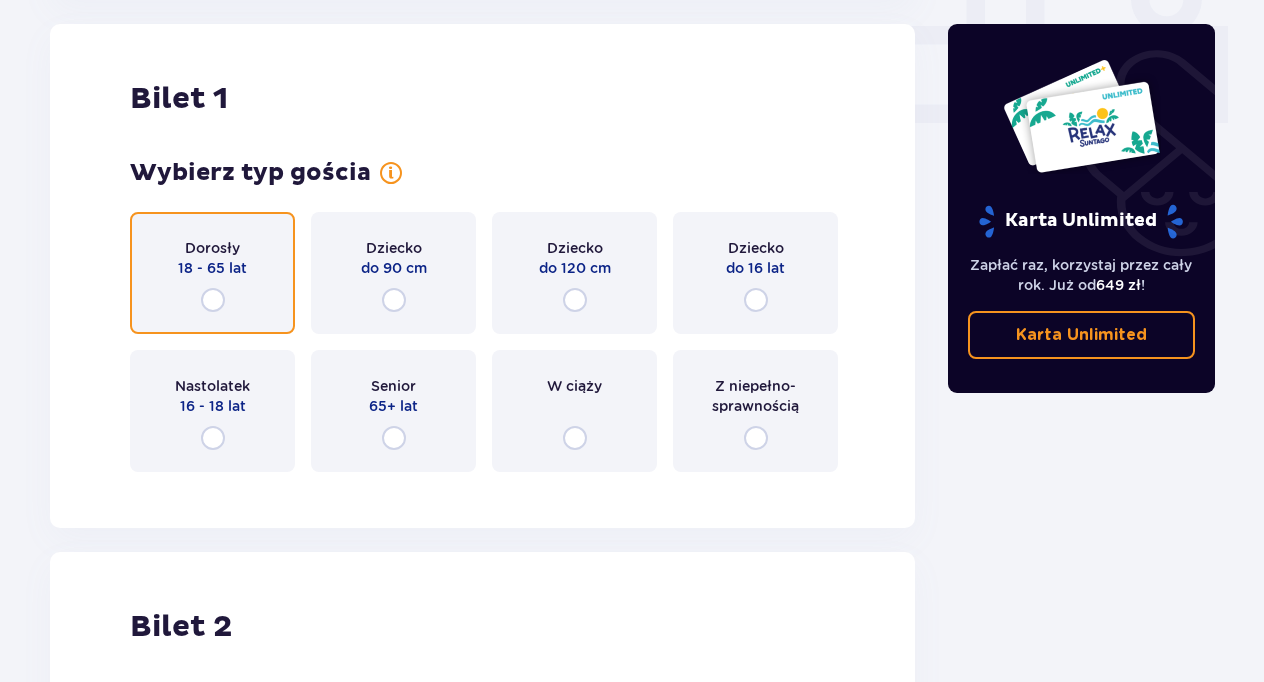 click at bounding box center [213, 300] 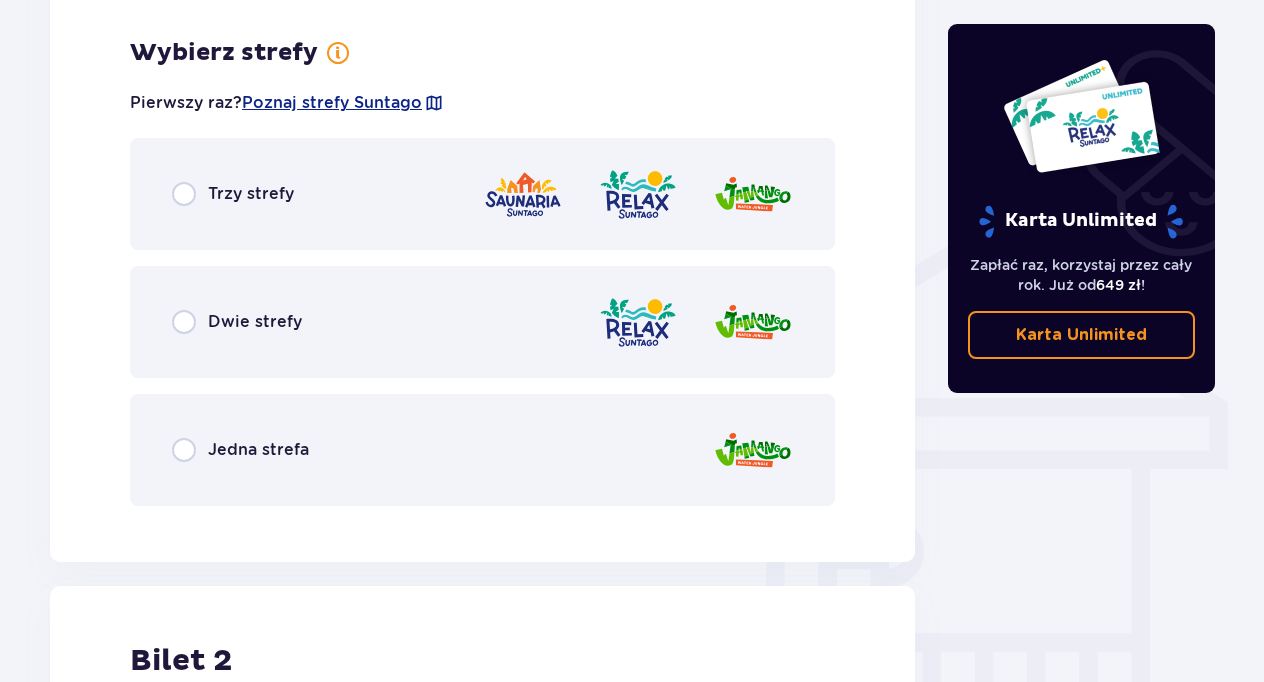 scroll, scrollTop: 1398, scrollLeft: 0, axis: vertical 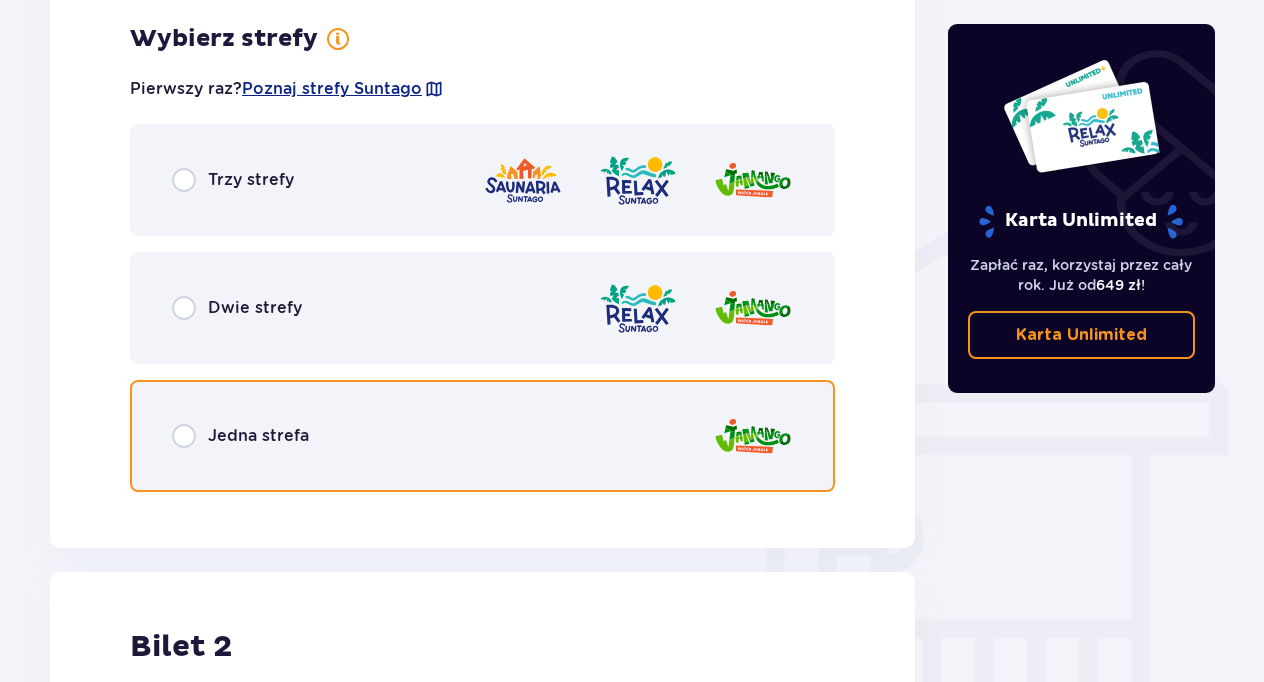 click at bounding box center (184, 436) 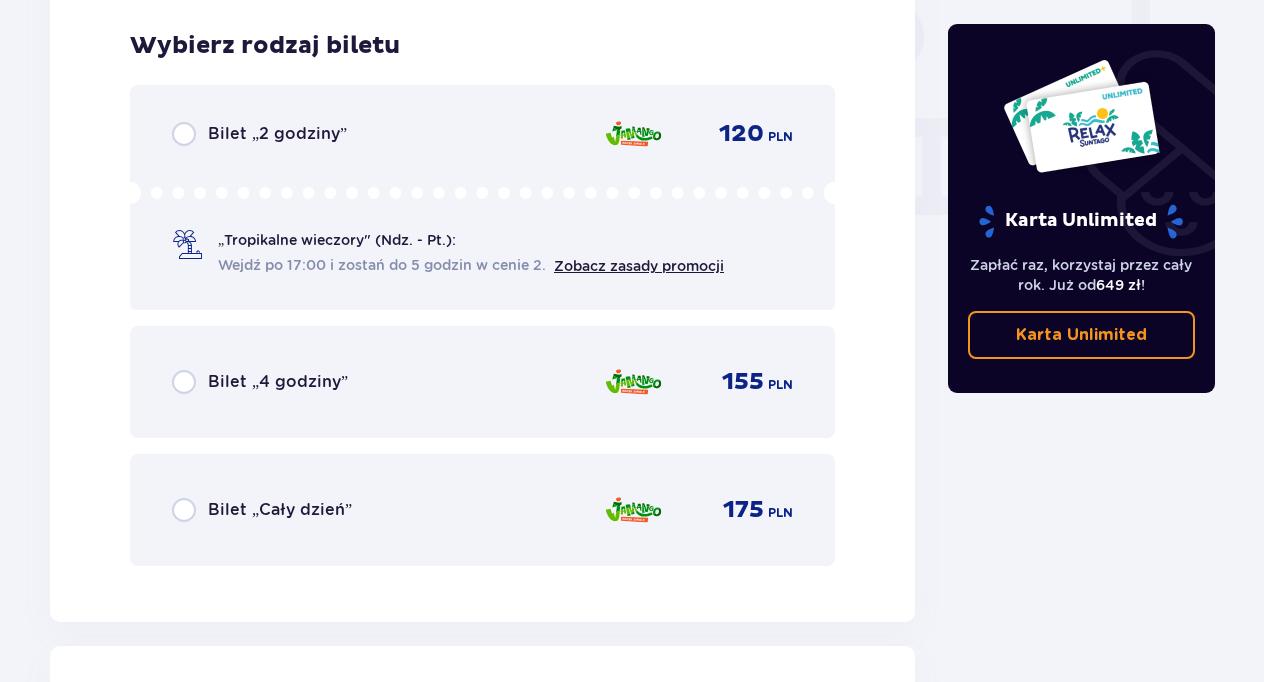 scroll, scrollTop: 1906, scrollLeft: 0, axis: vertical 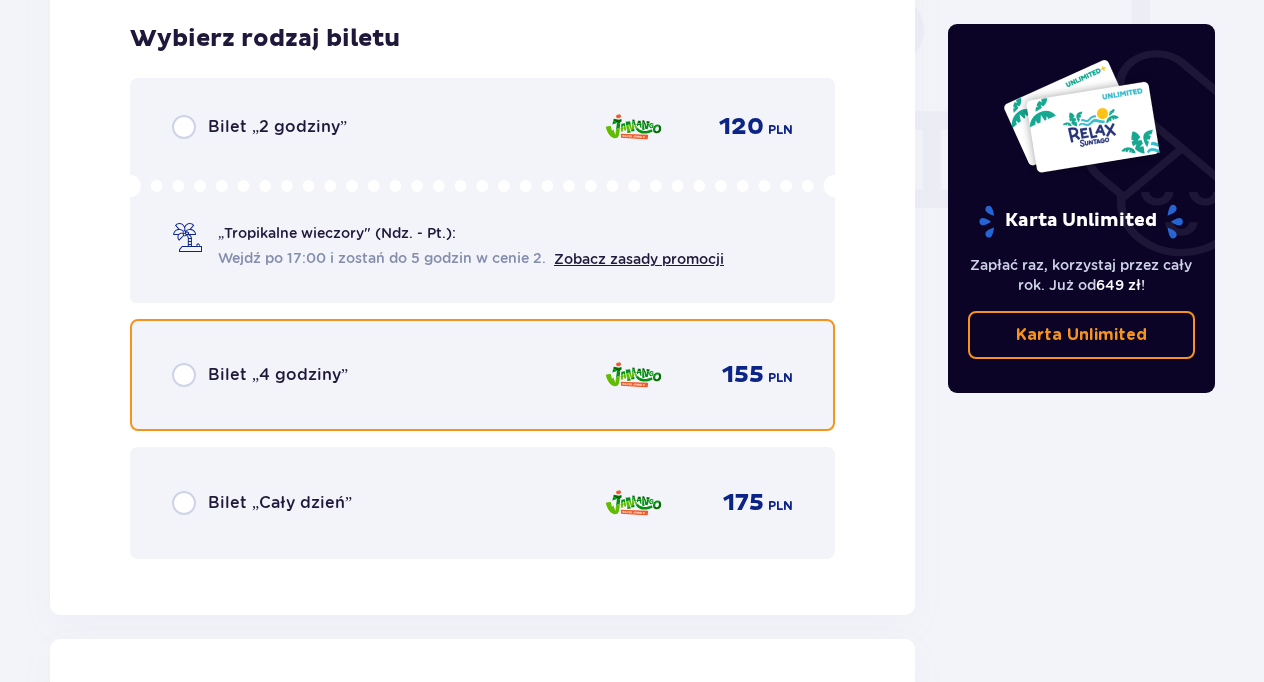 click at bounding box center [184, 375] 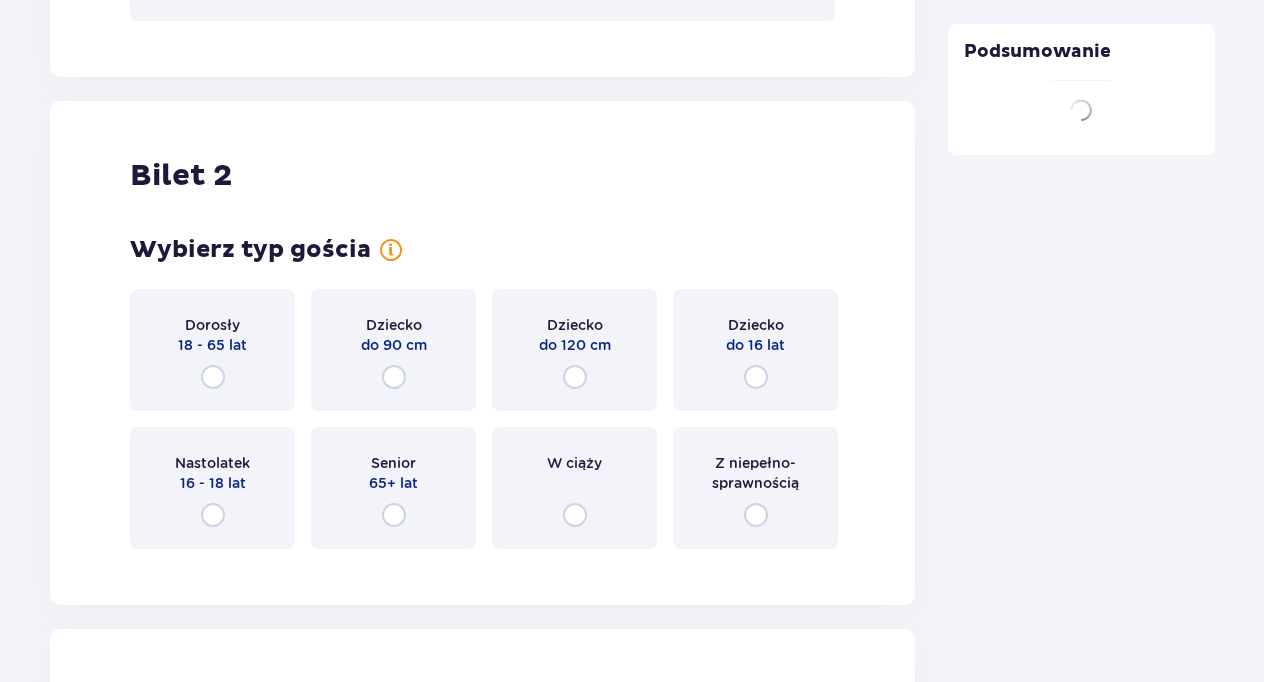 scroll, scrollTop: 2521, scrollLeft: 0, axis: vertical 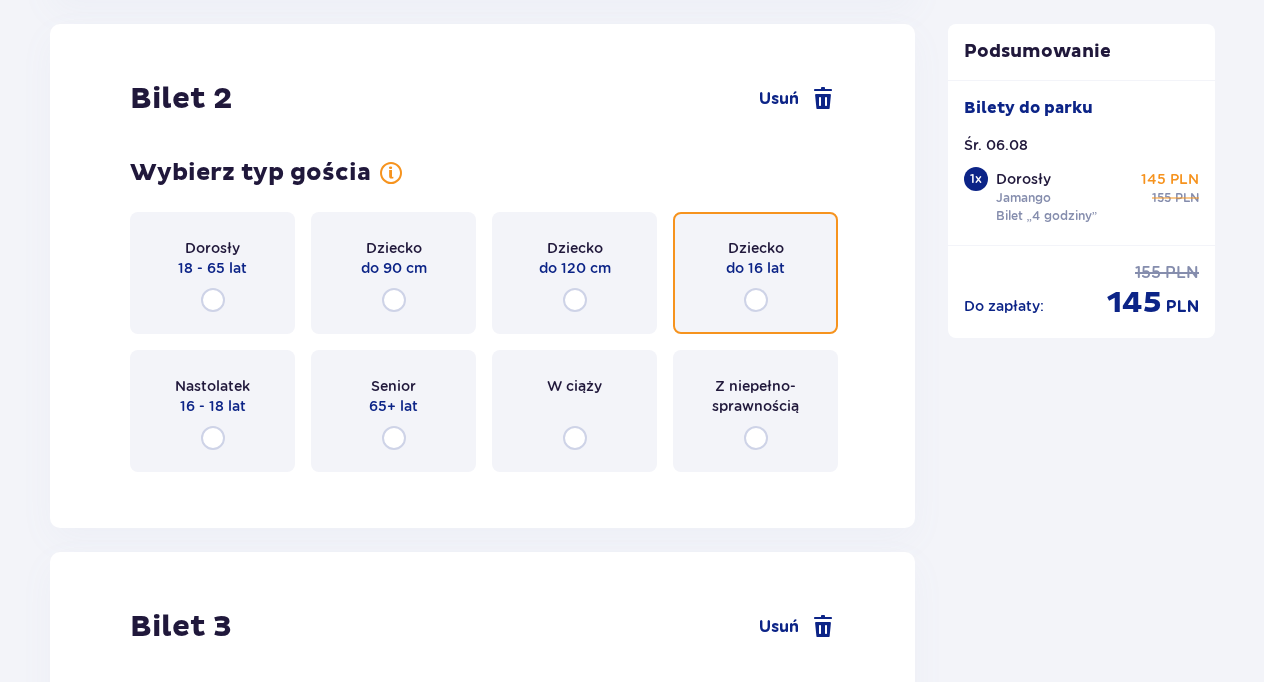 click at bounding box center [756, 300] 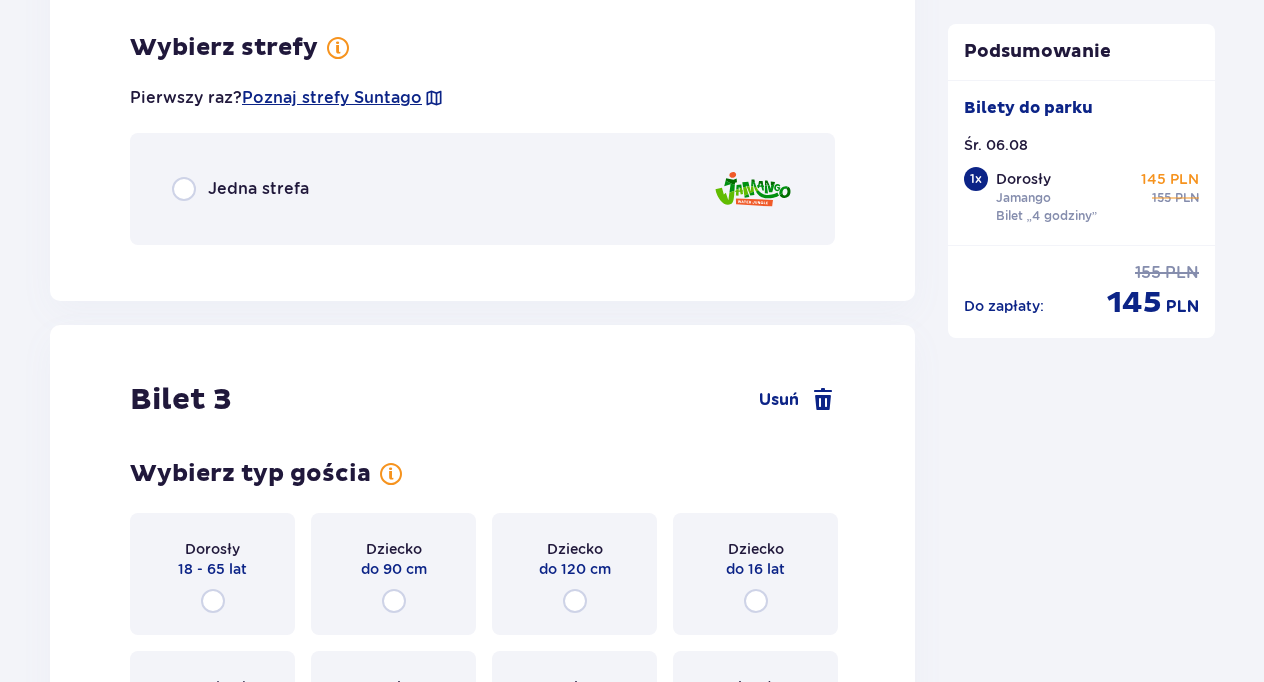 scroll, scrollTop: 3009, scrollLeft: 0, axis: vertical 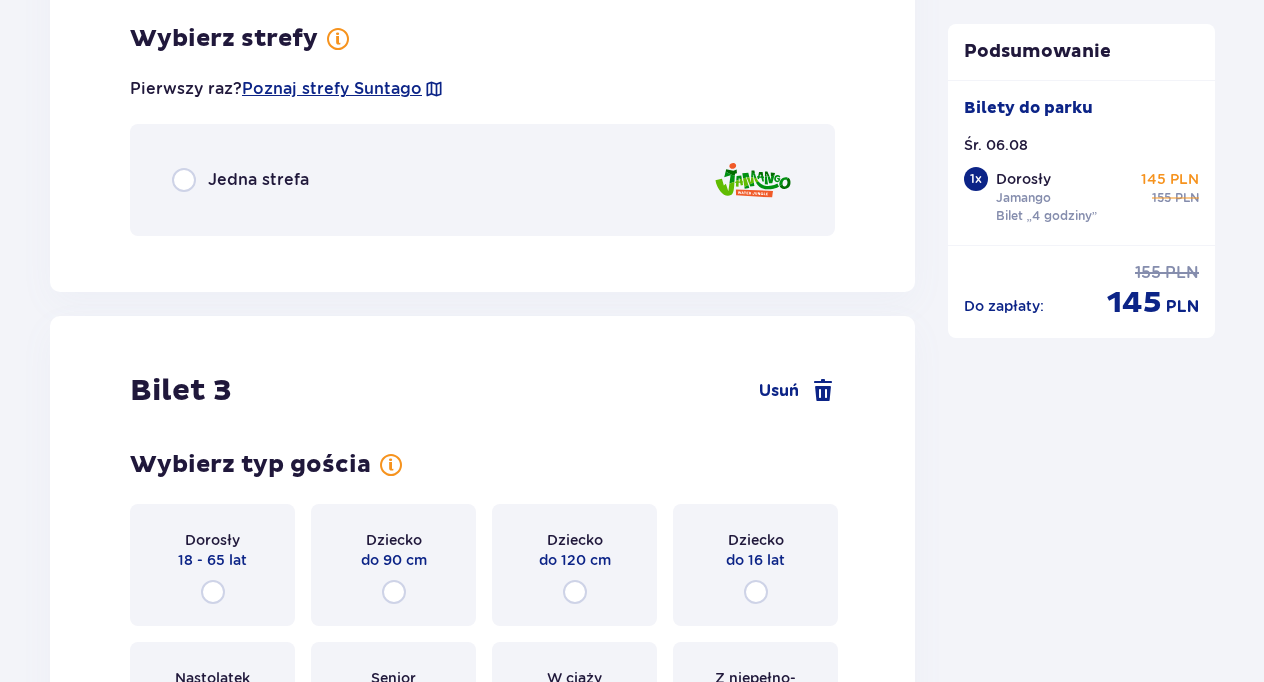 click on "Jedna strefa" at bounding box center [258, 180] 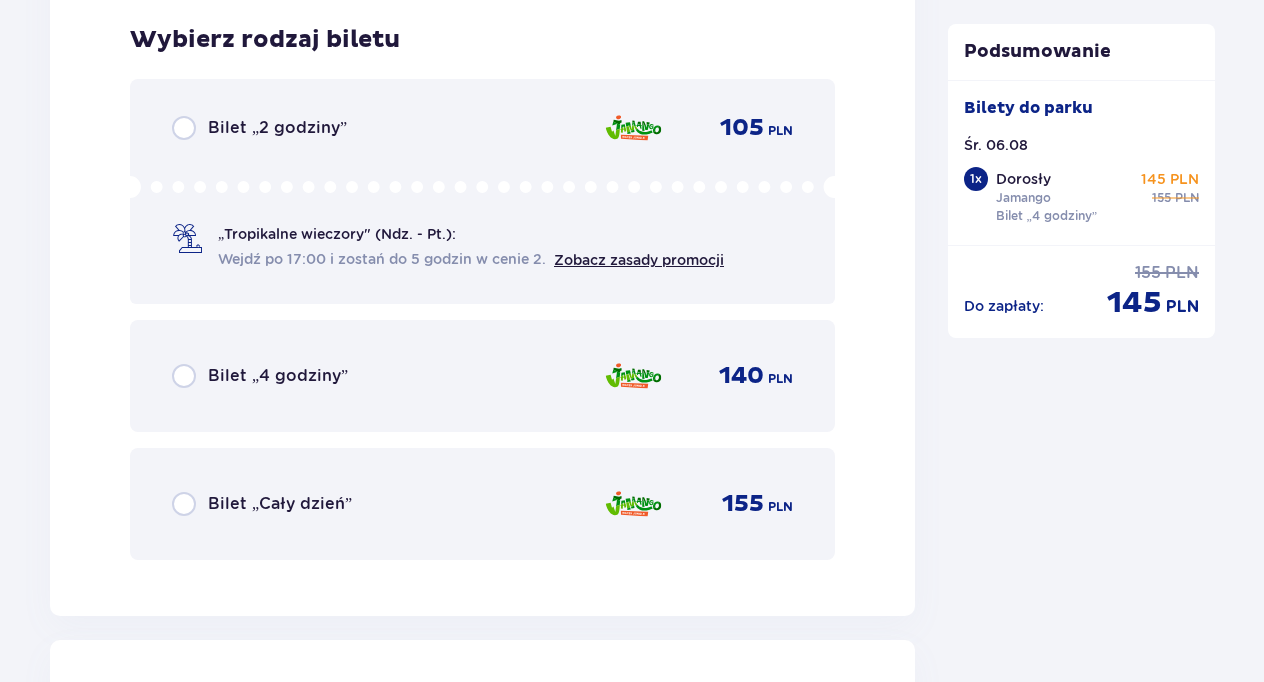 scroll, scrollTop: 3261, scrollLeft: 0, axis: vertical 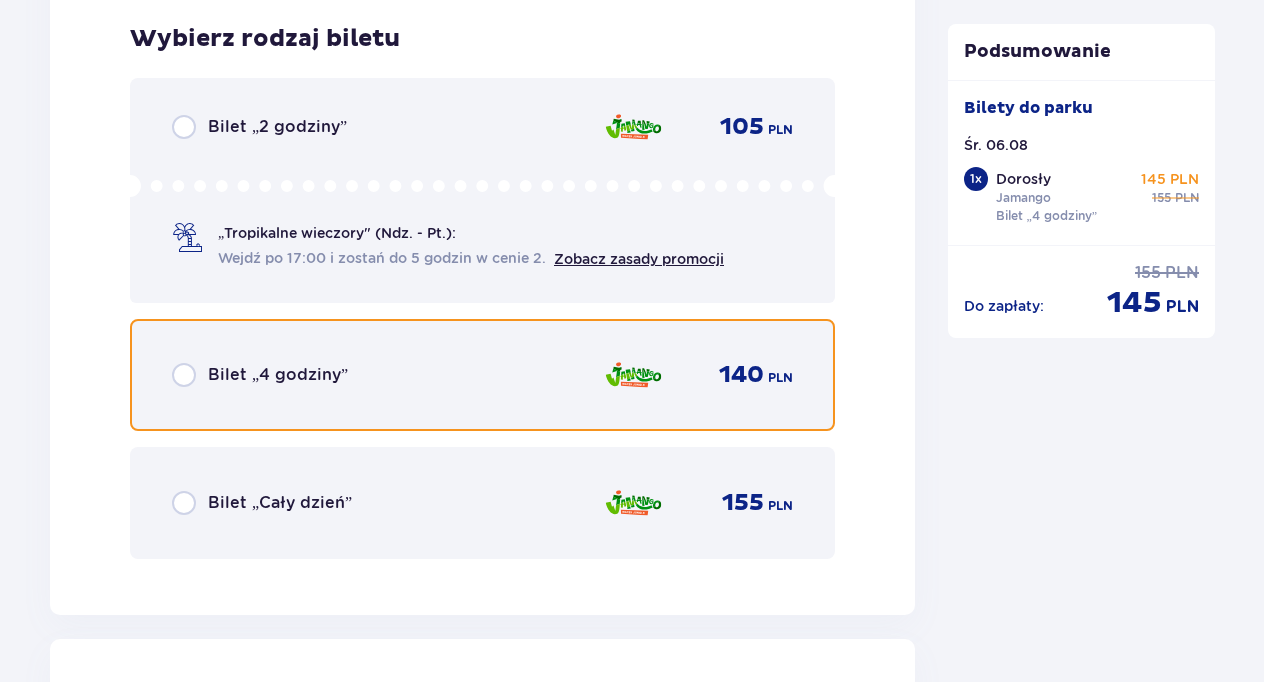 click at bounding box center (184, 375) 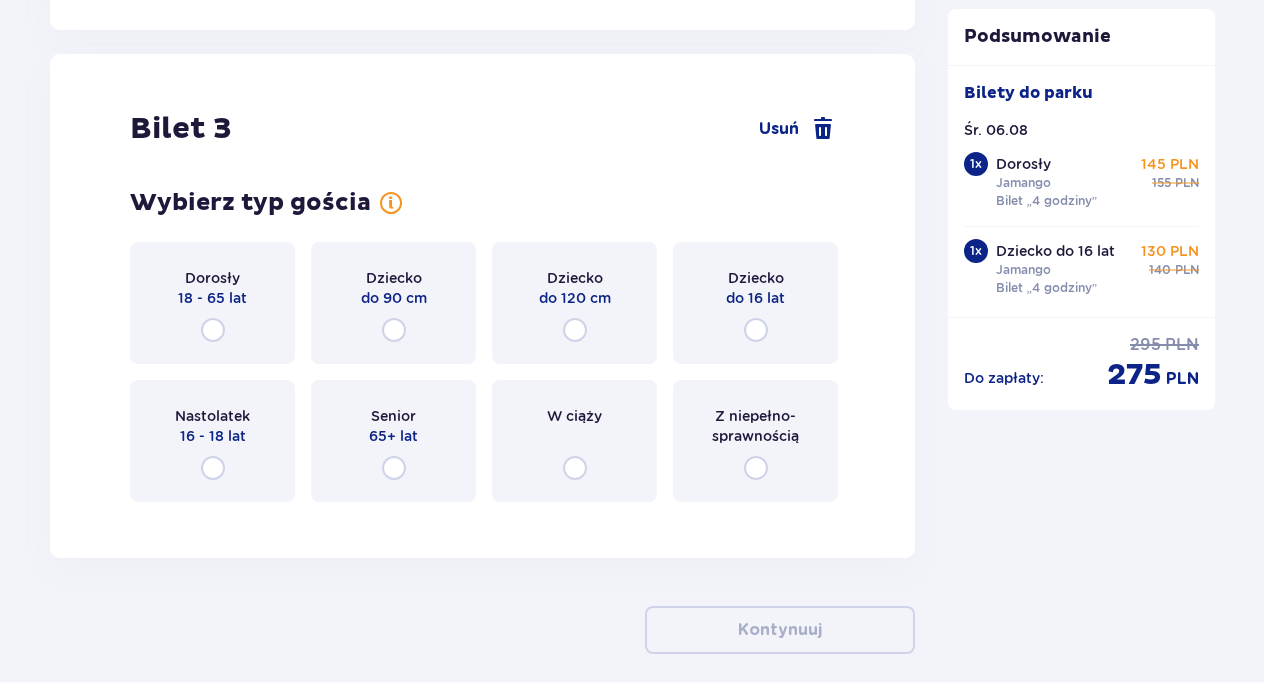 scroll, scrollTop: 3876, scrollLeft: 0, axis: vertical 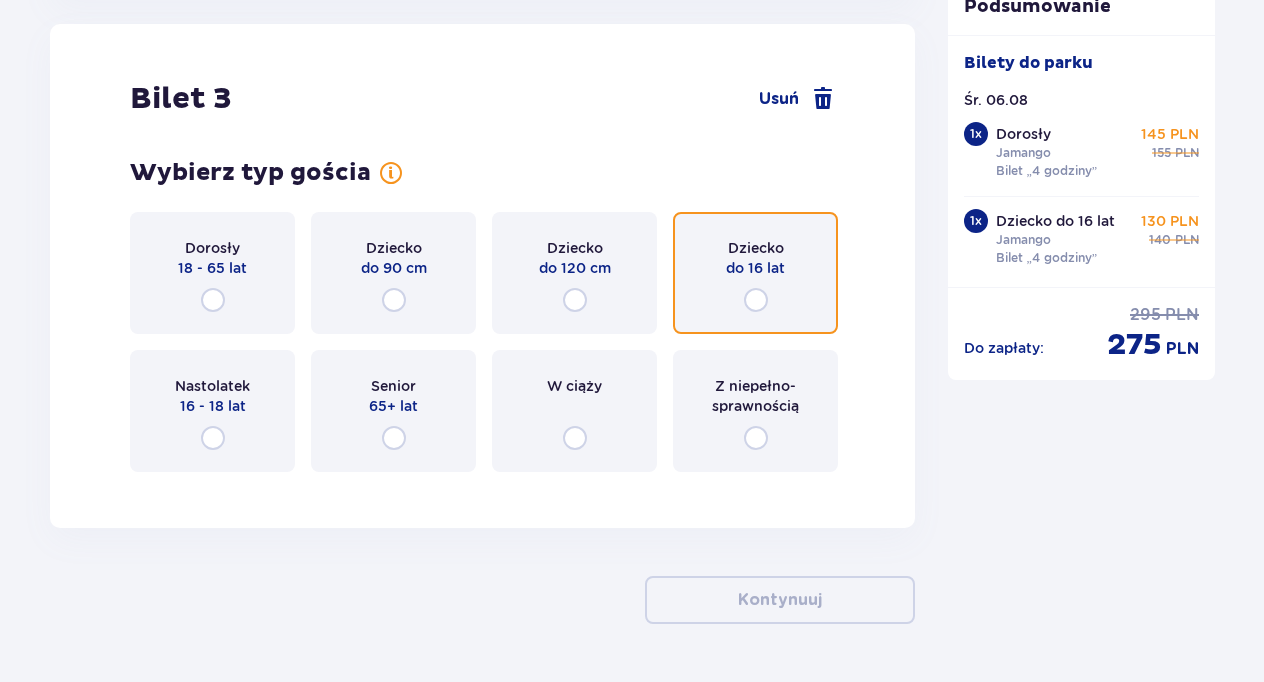 click at bounding box center (756, 300) 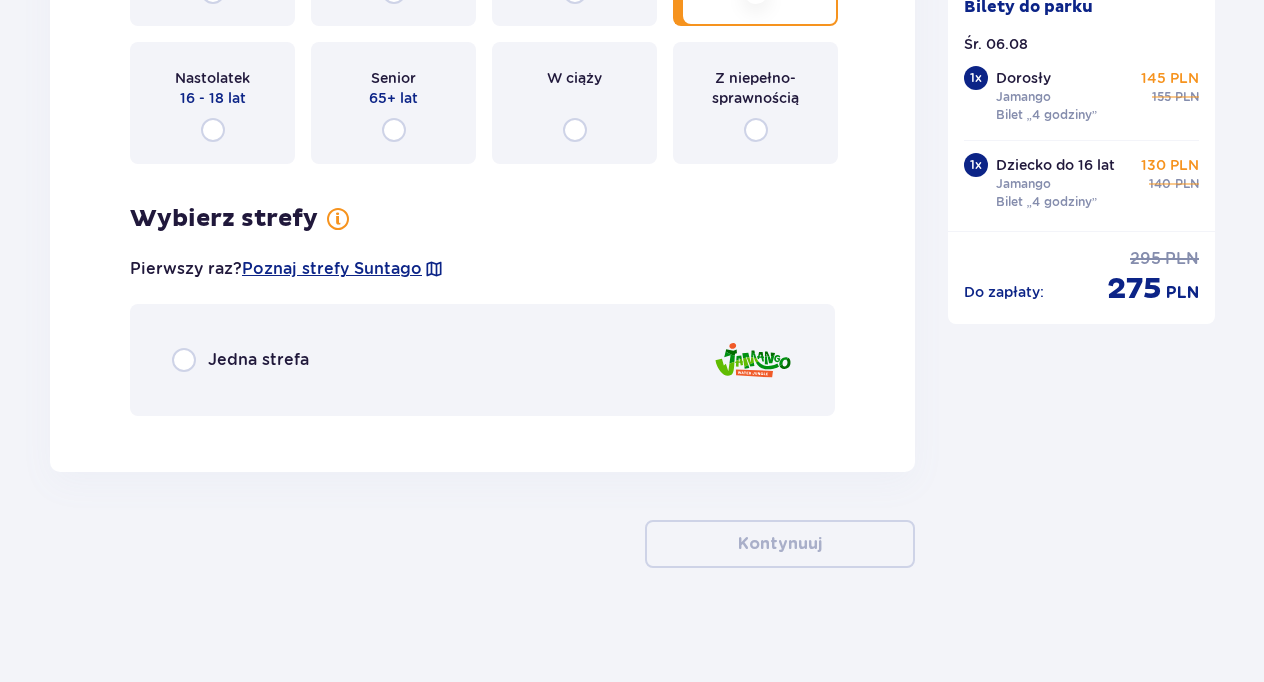 scroll, scrollTop: 4190, scrollLeft: 0, axis: vertical 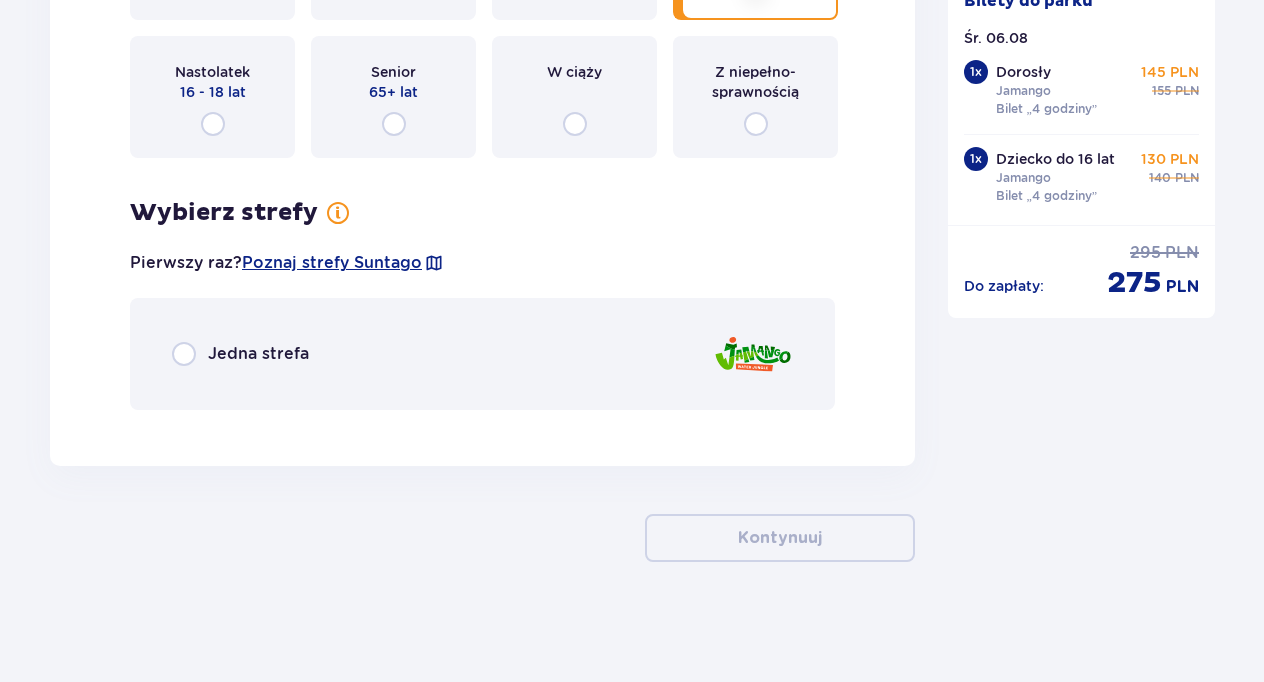click on "Jedna strefa" at bounding box center [258, 354] 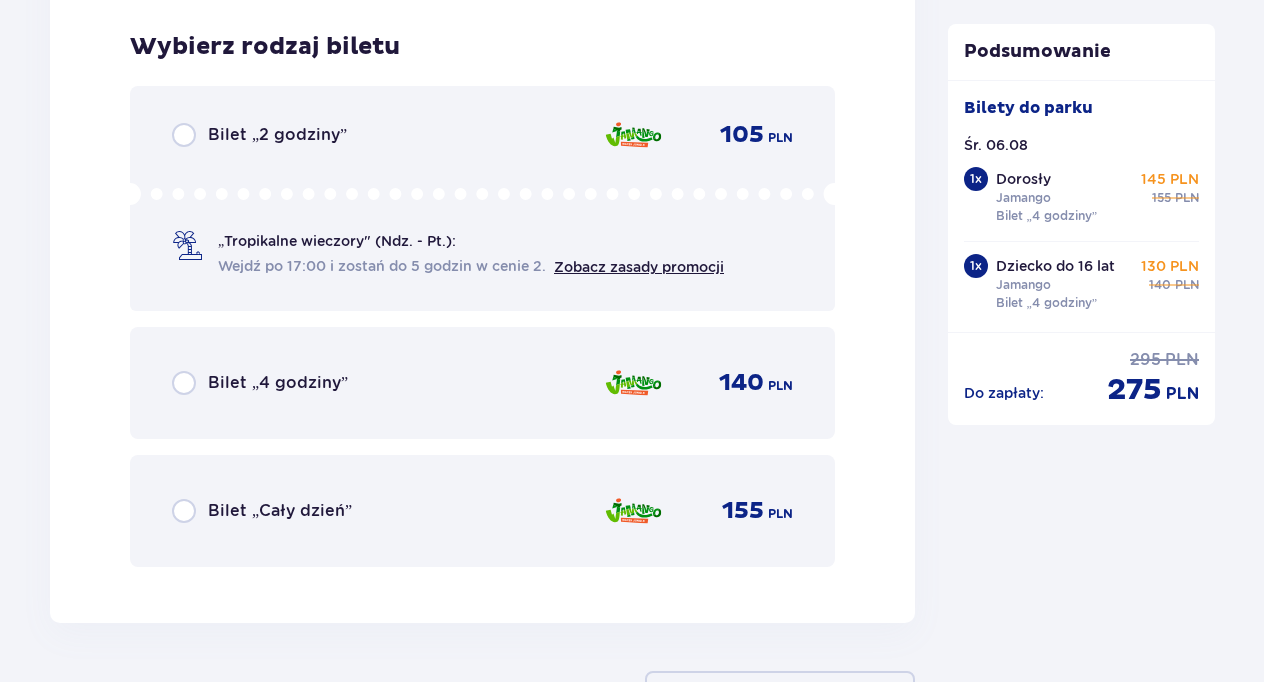 scroll, scrollTop: 4616, scrollLeft: 0, axis: vertical 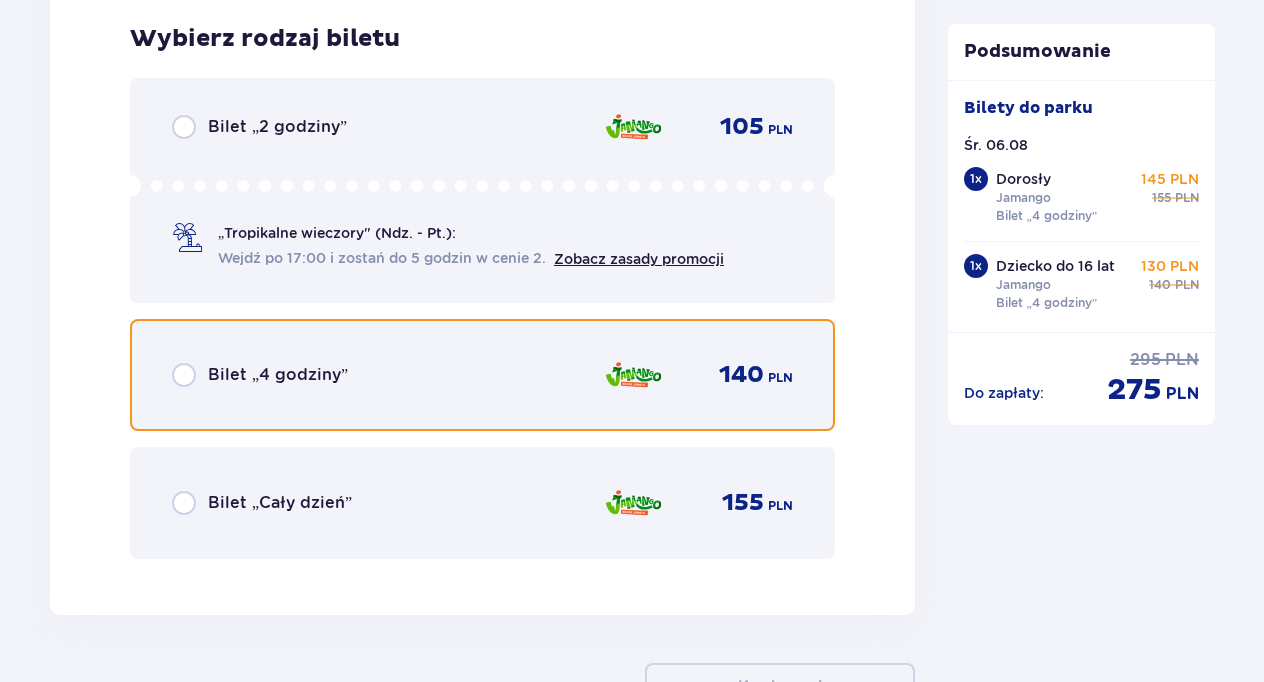 click at bounding box center (184, 375) 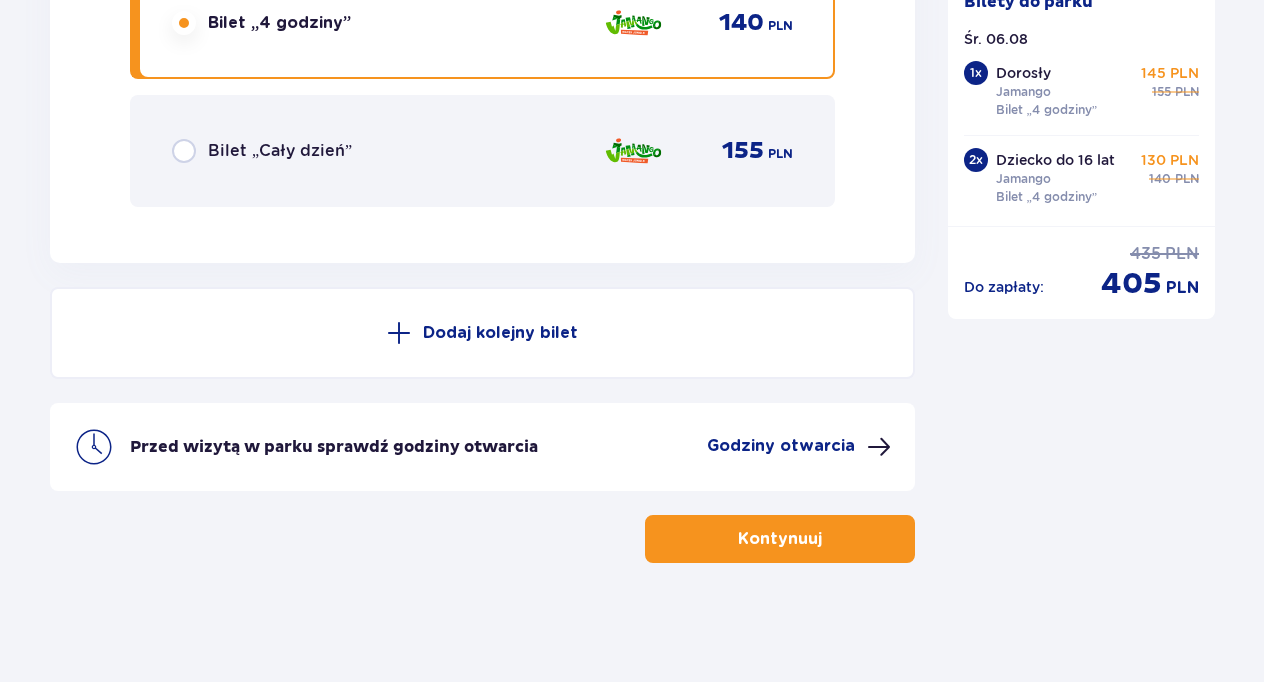 scroll, scrollTop: 4969, scrollLeft: 0, axis: vertical 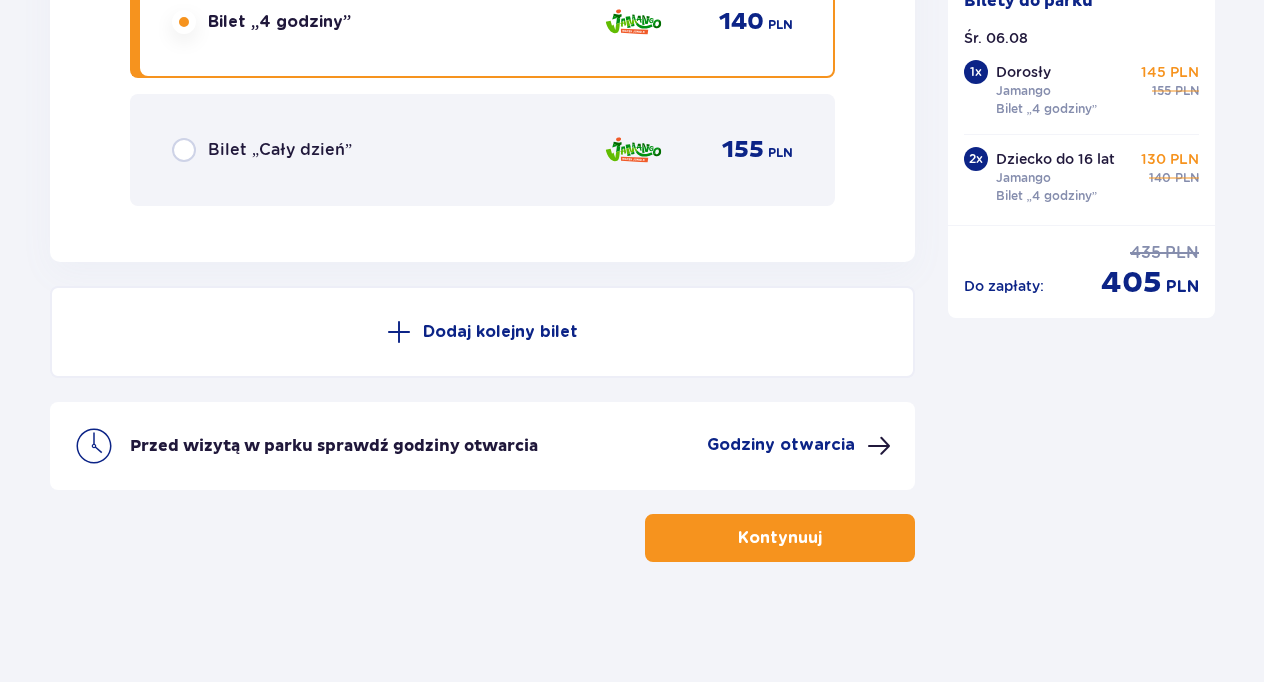 click on "Dodaj kolejny bilet" at bounding box center [500, 332] 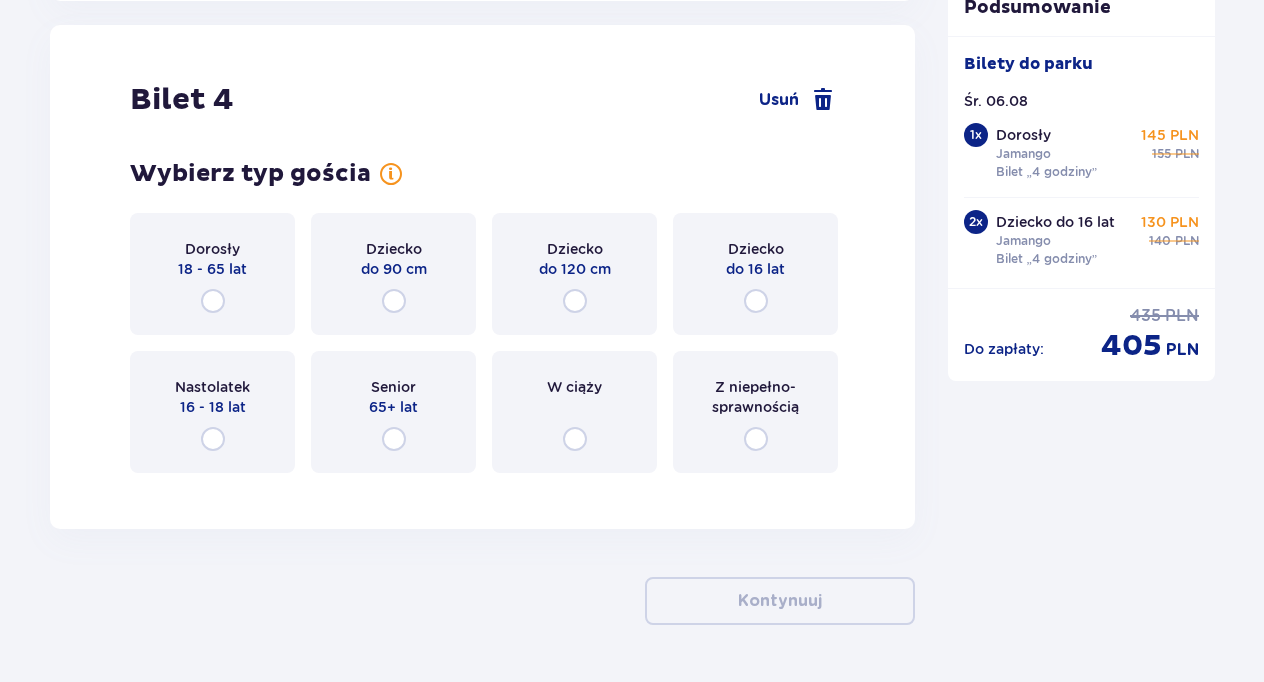 scroll, scrollTop: 5231, scrollLeft: 0, axis: vertical 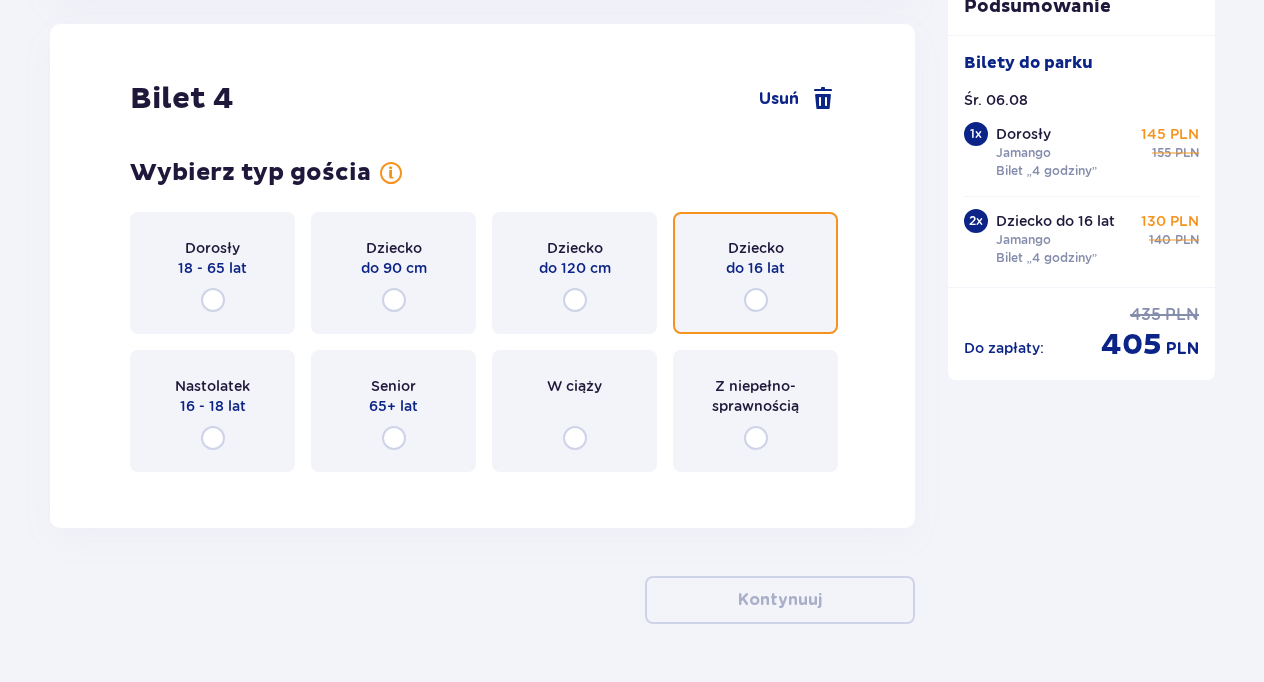 click at bounding box center [756, 300] 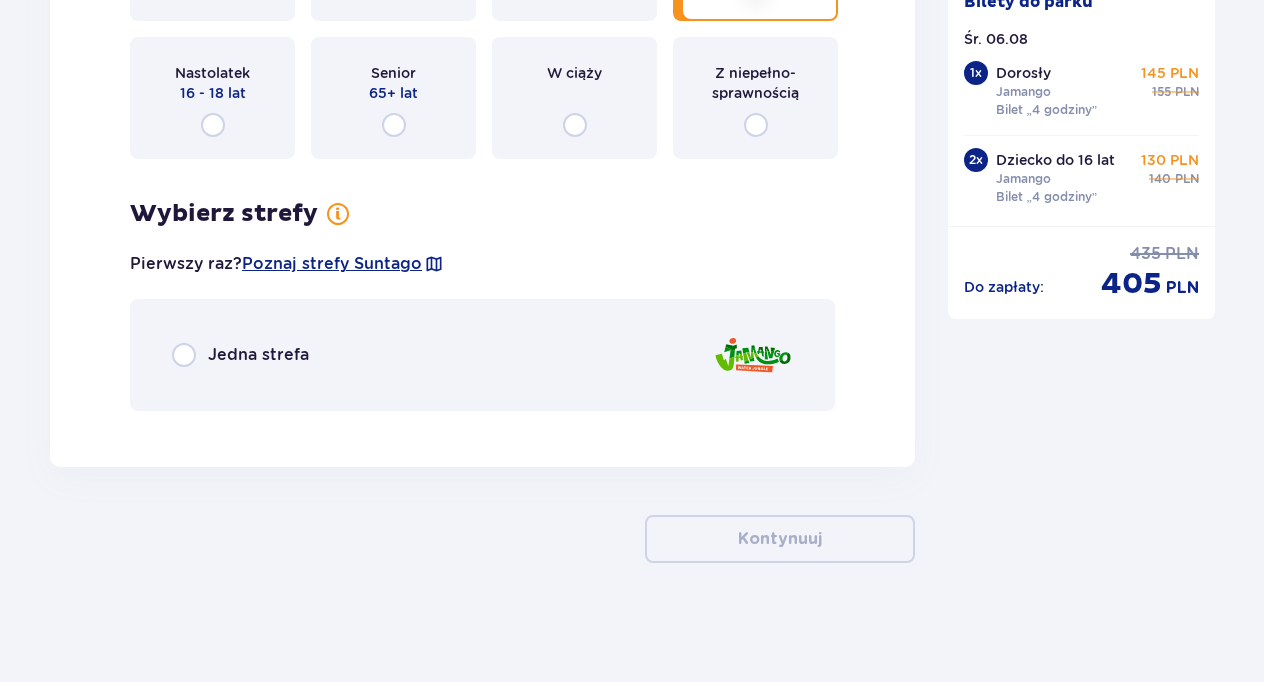scroll, scrollTop: 5545, scrollLeft: 0, axis: vertical 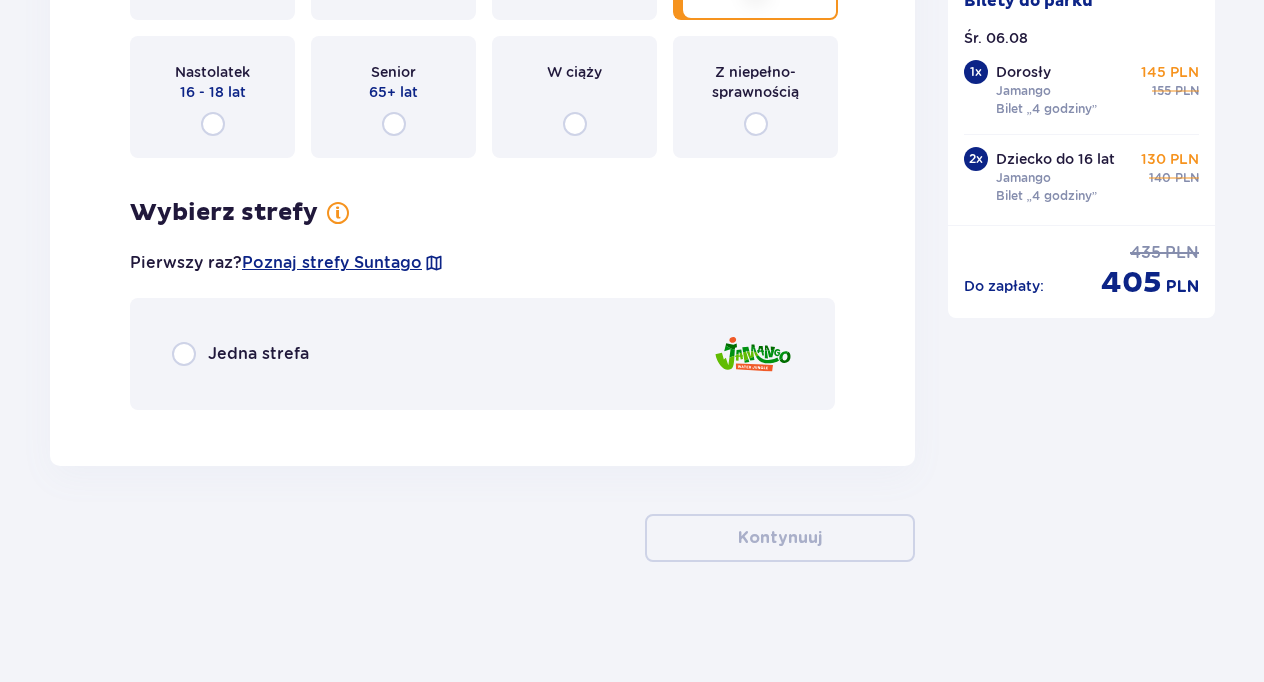click on "Jedna strefa" at bounding box center [258, 354] 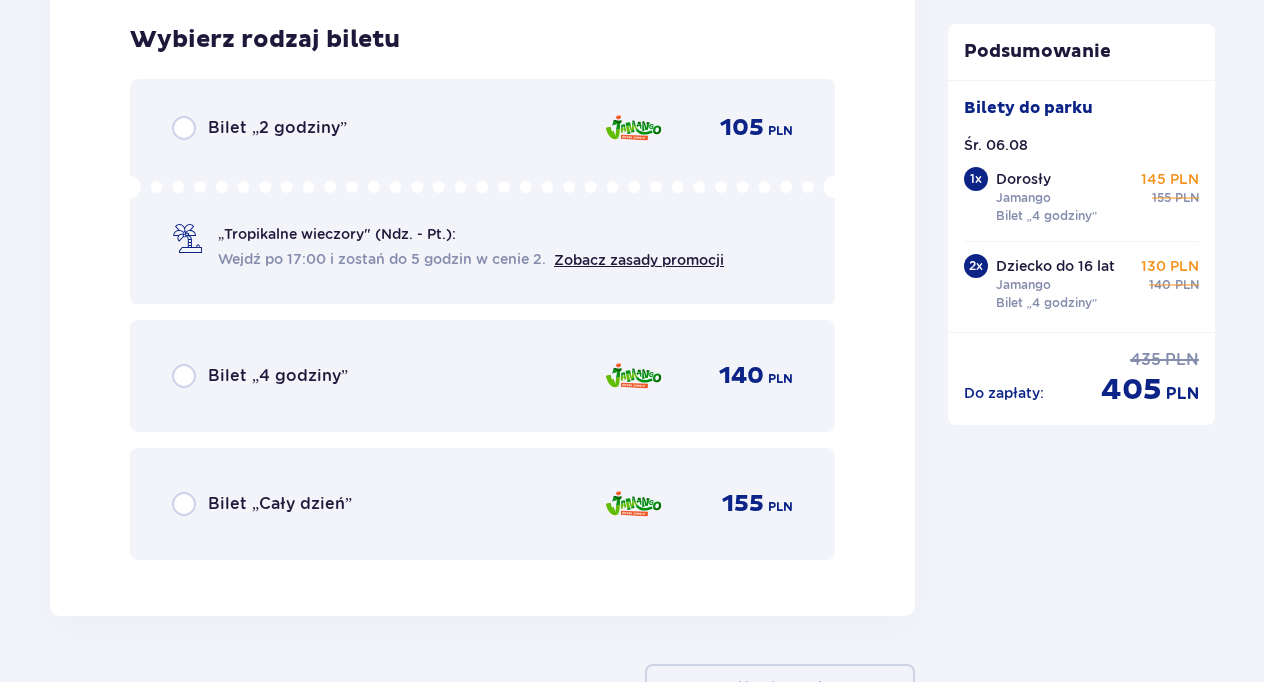 scroll, scrollTop: 5971, scrollLeft: 0, axis: vertical 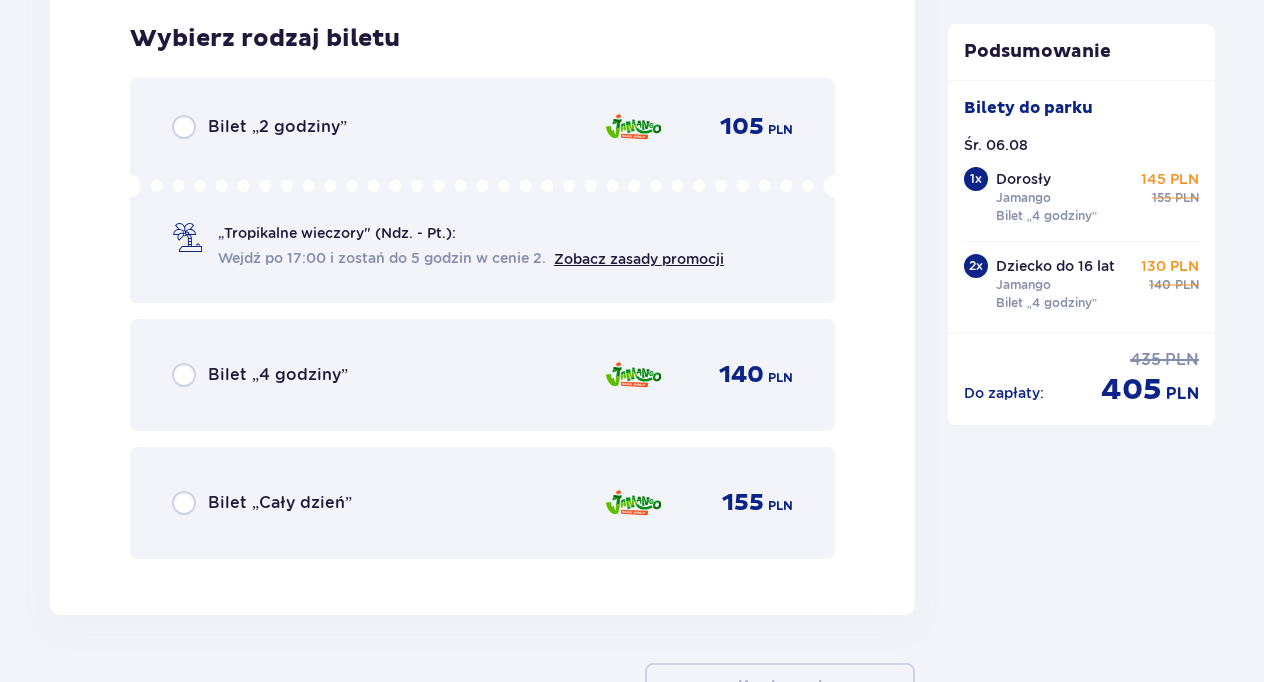 click on "Bilet „4 godziny”" at bounding box center (278, 375) 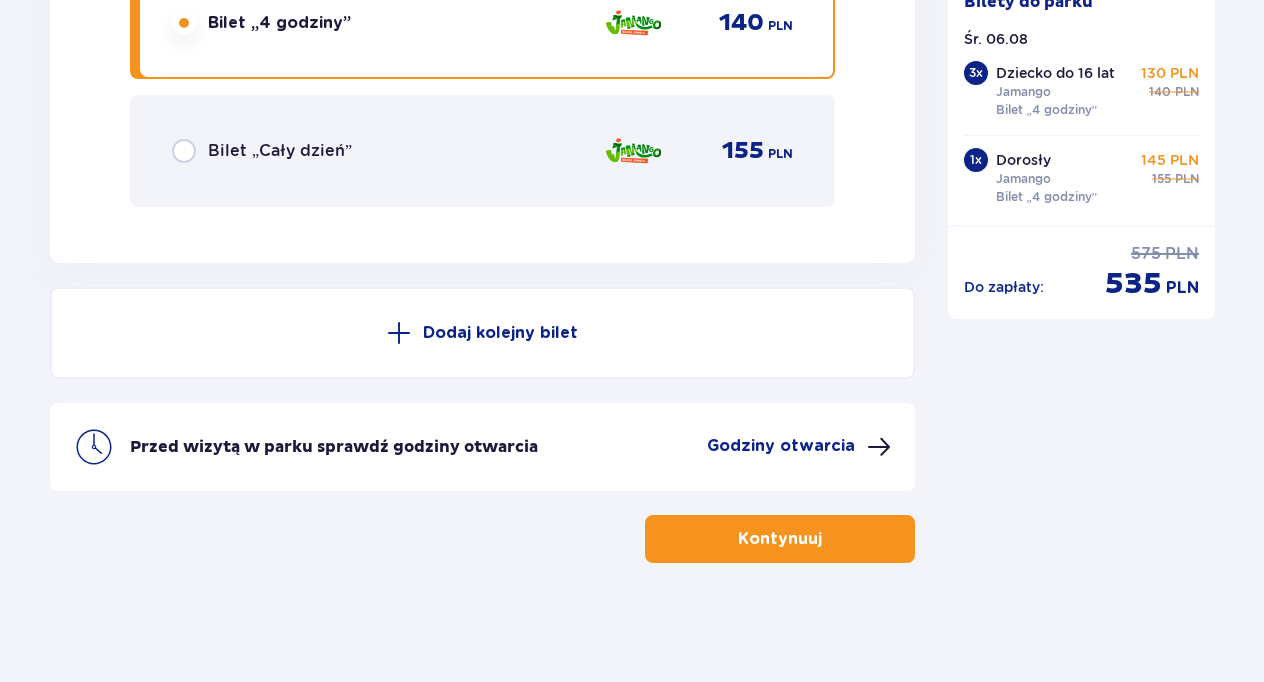 scroll, scrollTop: 6324, scrollLeft: 0, axis: vertical 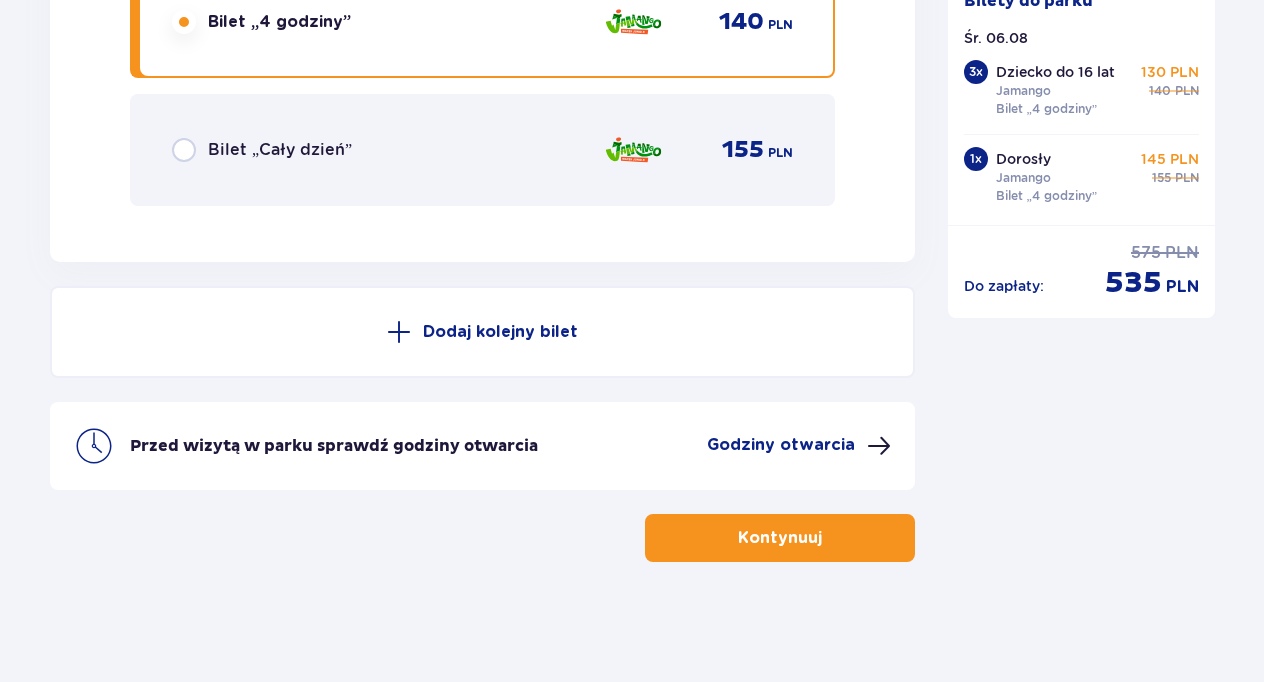 click on "Kontynuuj" at bounding box center (780, 538) 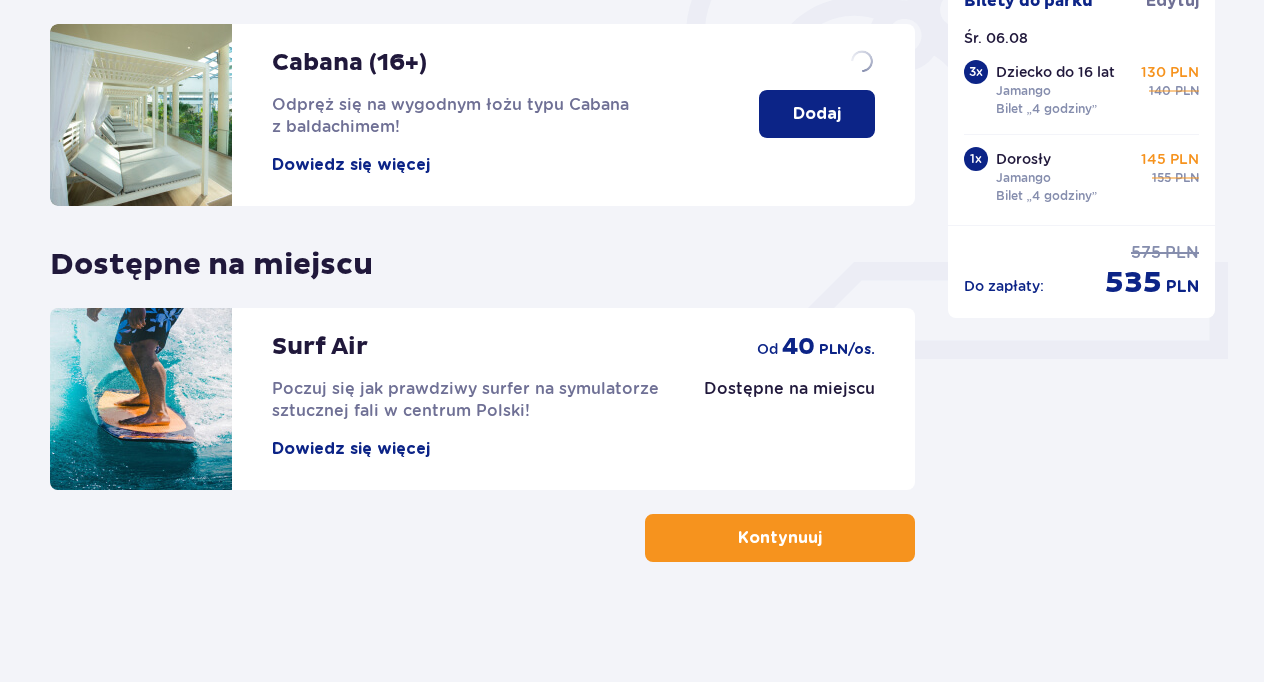 scroll, scrollTop: 0, scrollLeft: 0, axis: both 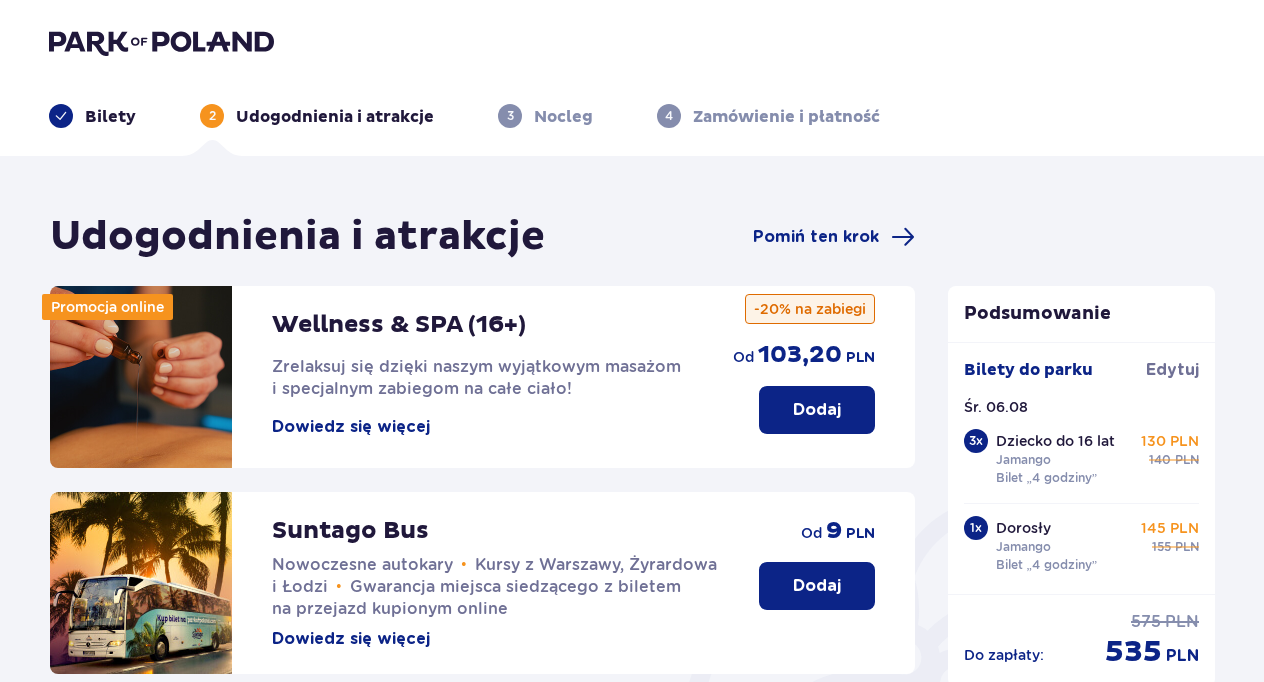 click on "Dodaj od 9 PLN" at bounding box center (817, 551) 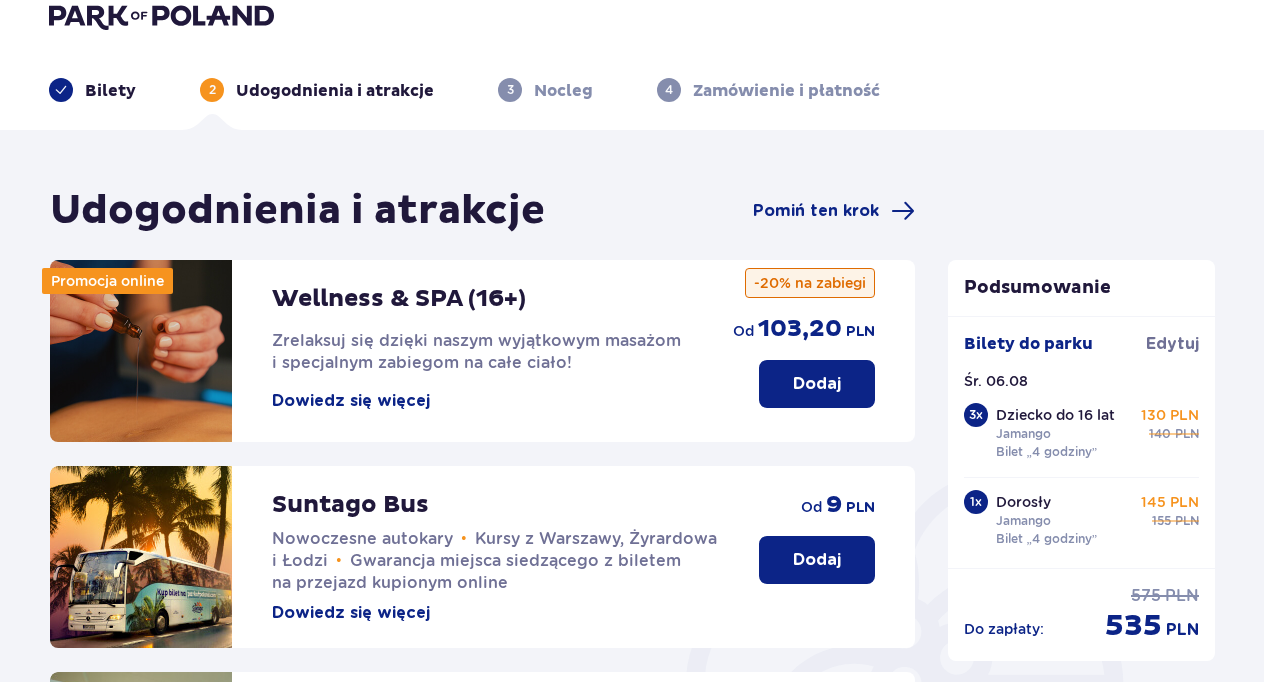 scroll, scrollTop: 28, scrollLeft: 0, axis: vertical 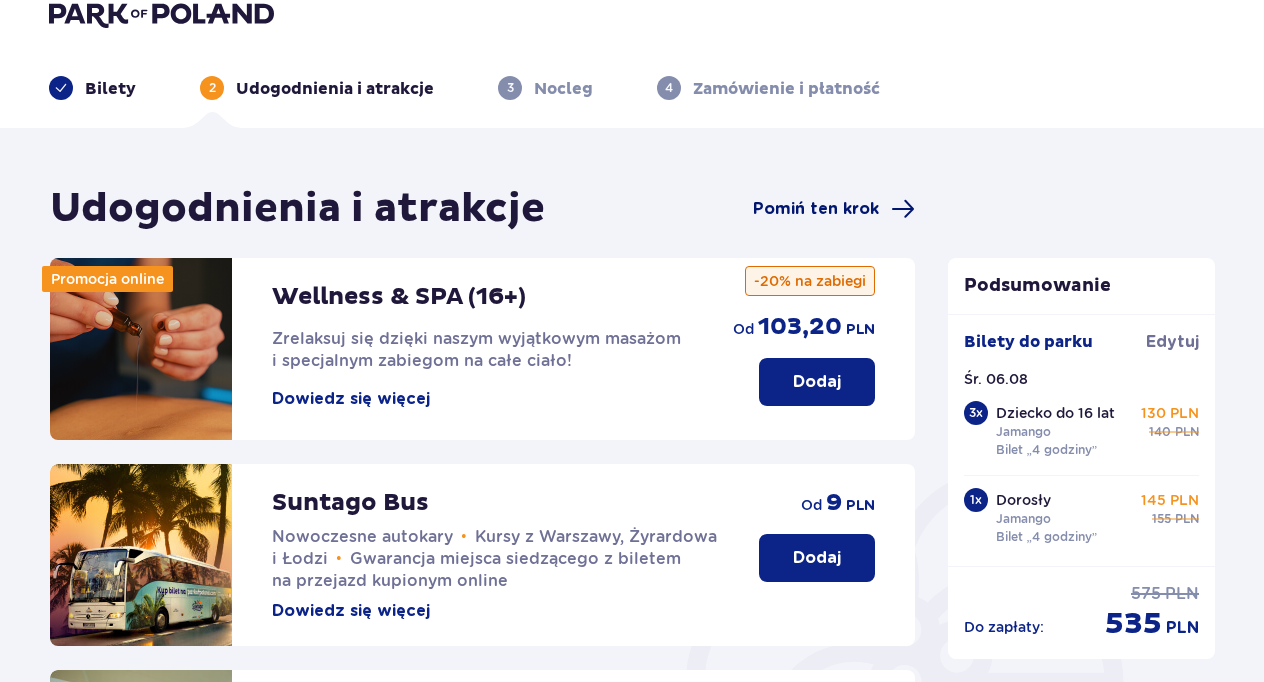 click on "Pomiń ten krok" at bounding box center (816, 209) 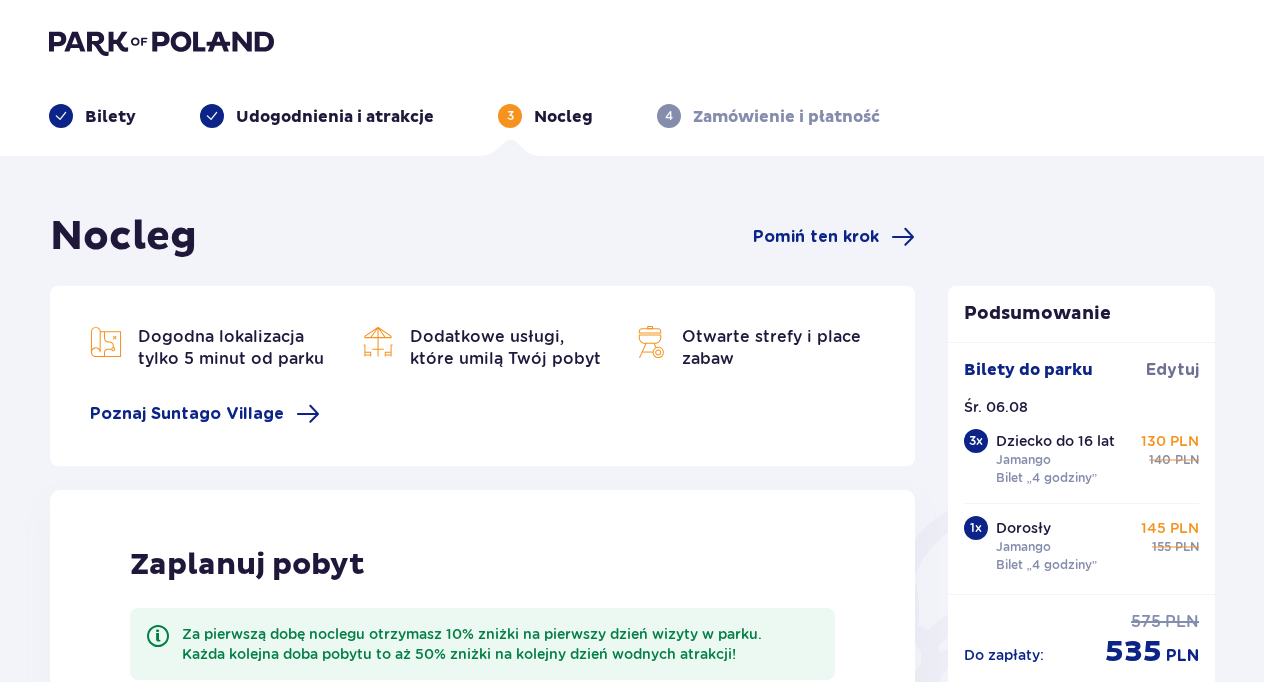scroll, scrollTop: 0, scrollLeft: 0, axis: both 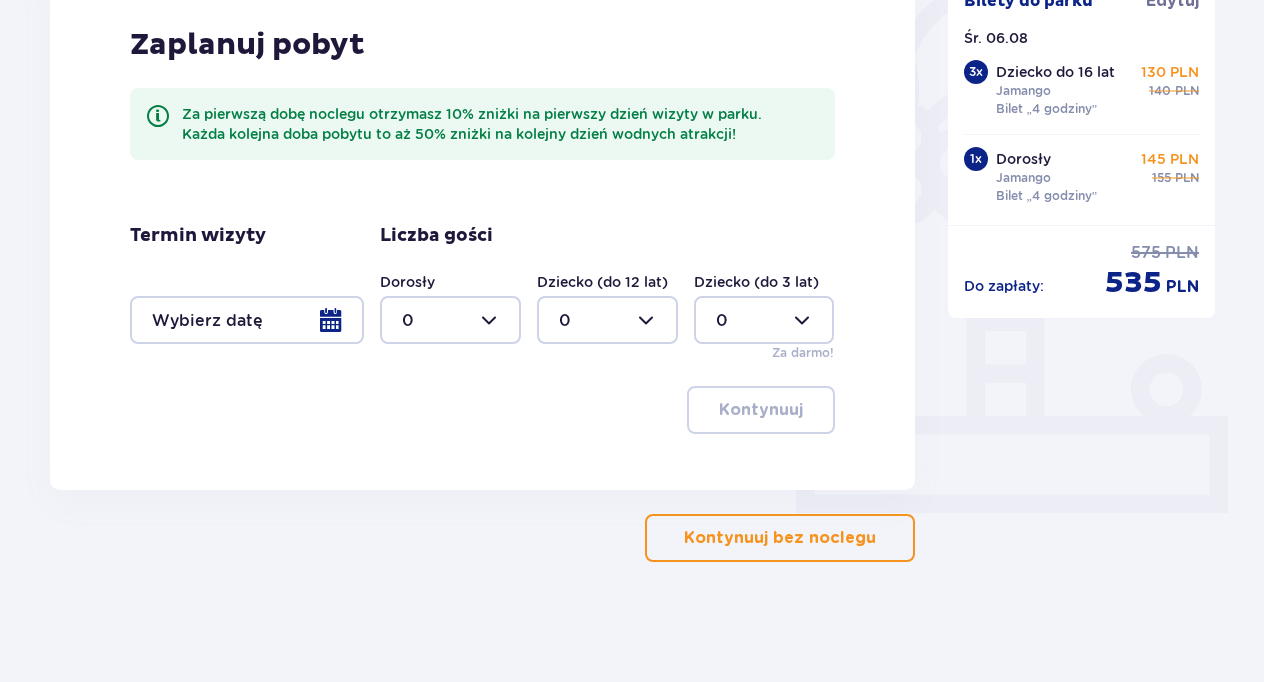 click on "Kontynuuj bez noclegu" at bounding box center (780, 538) 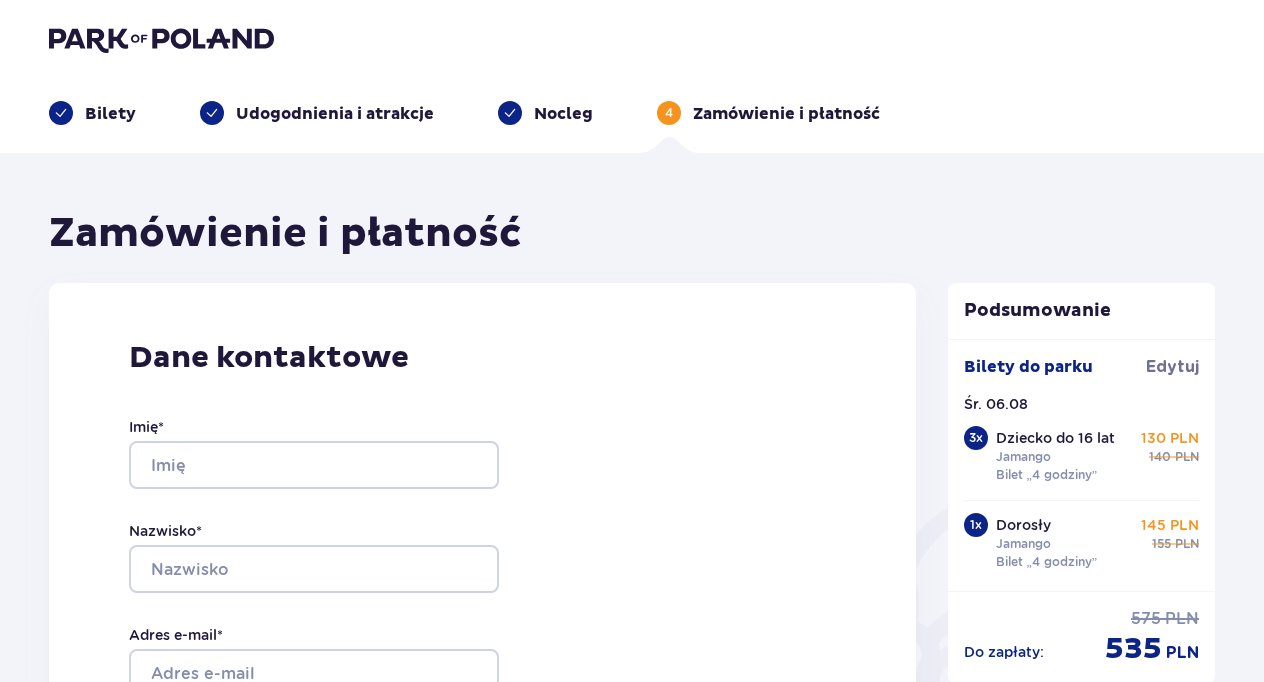 scroll, scrollTop: 0, scrollLeft: 0, axis: both 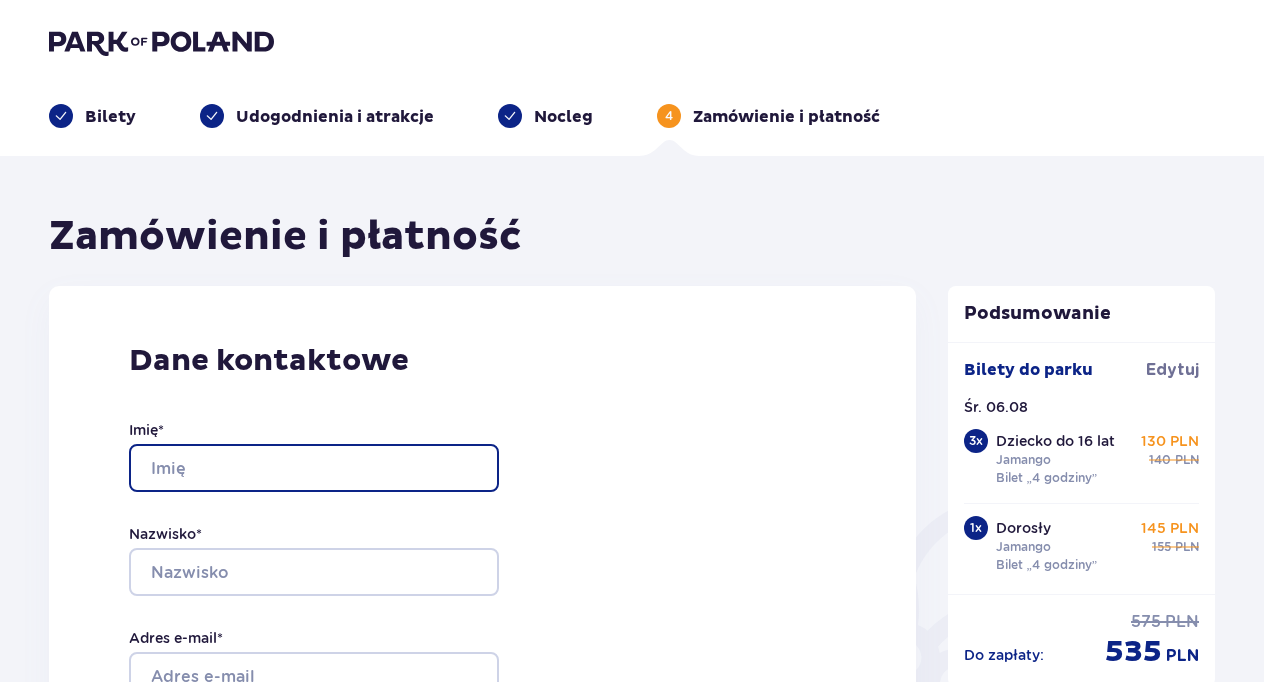 click on "Imię *" at bounding box center [314, 468] 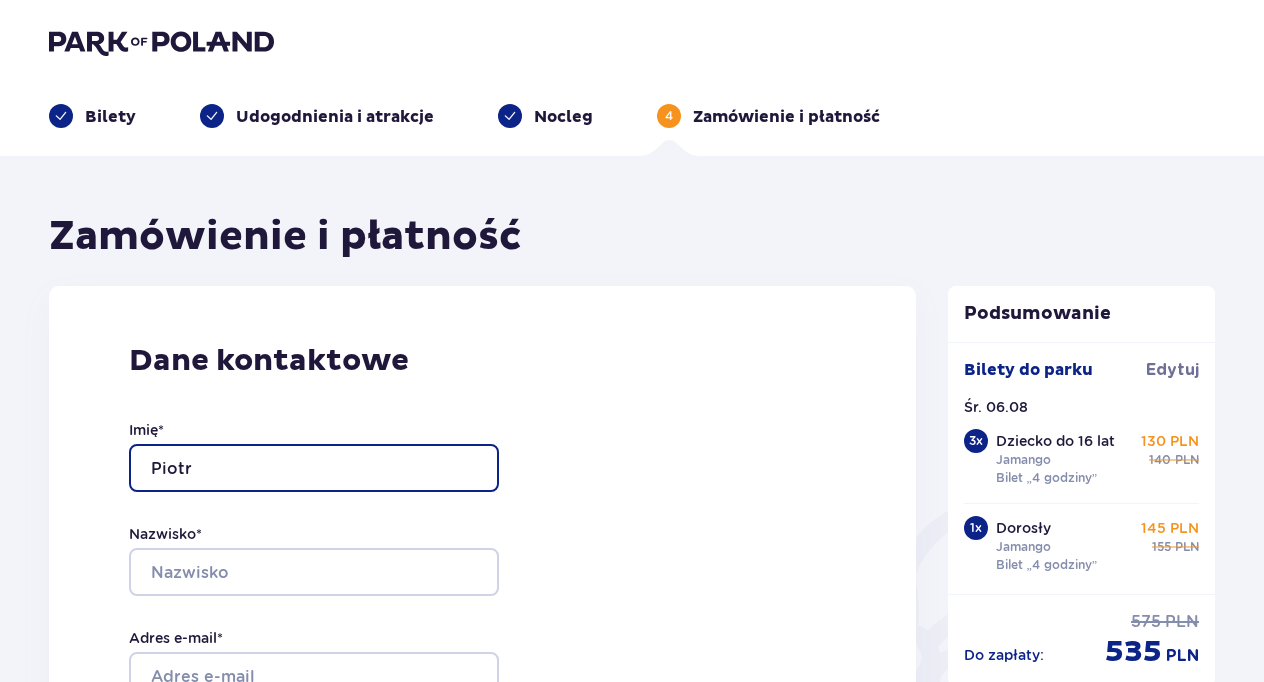 type on "Piotr" 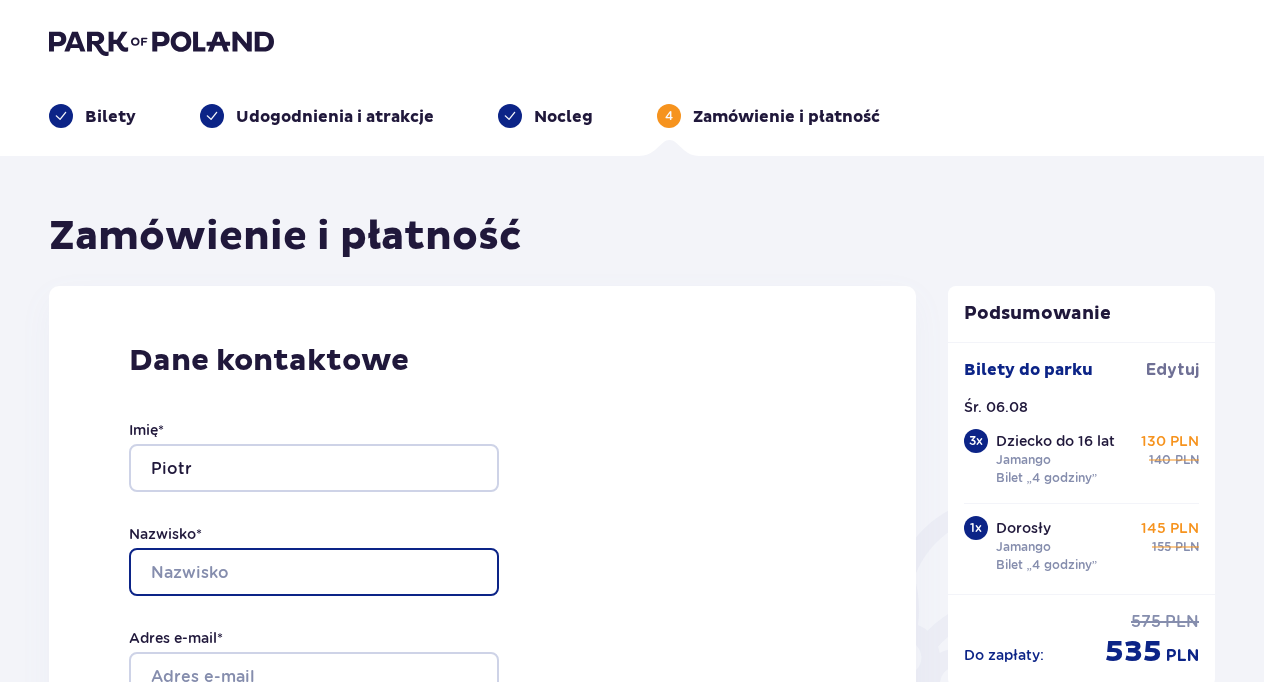click on "Nazwisko *" at bounding box center [314, 572] 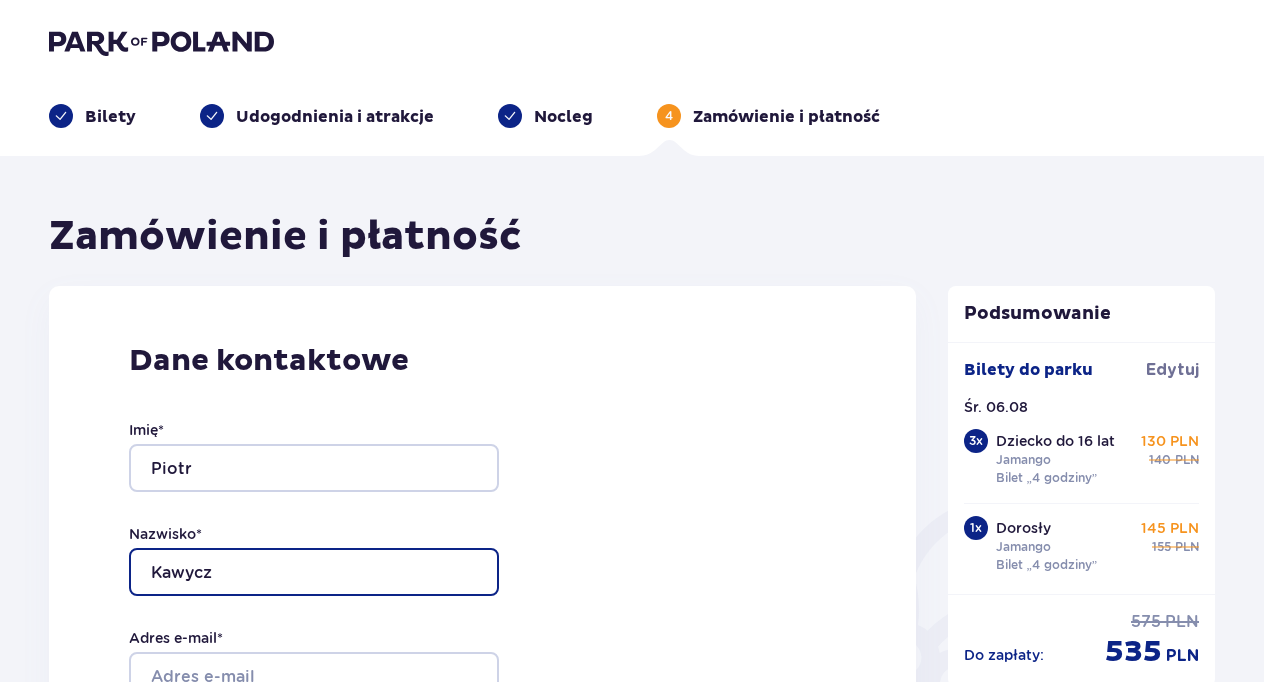 type on "Kawycz" 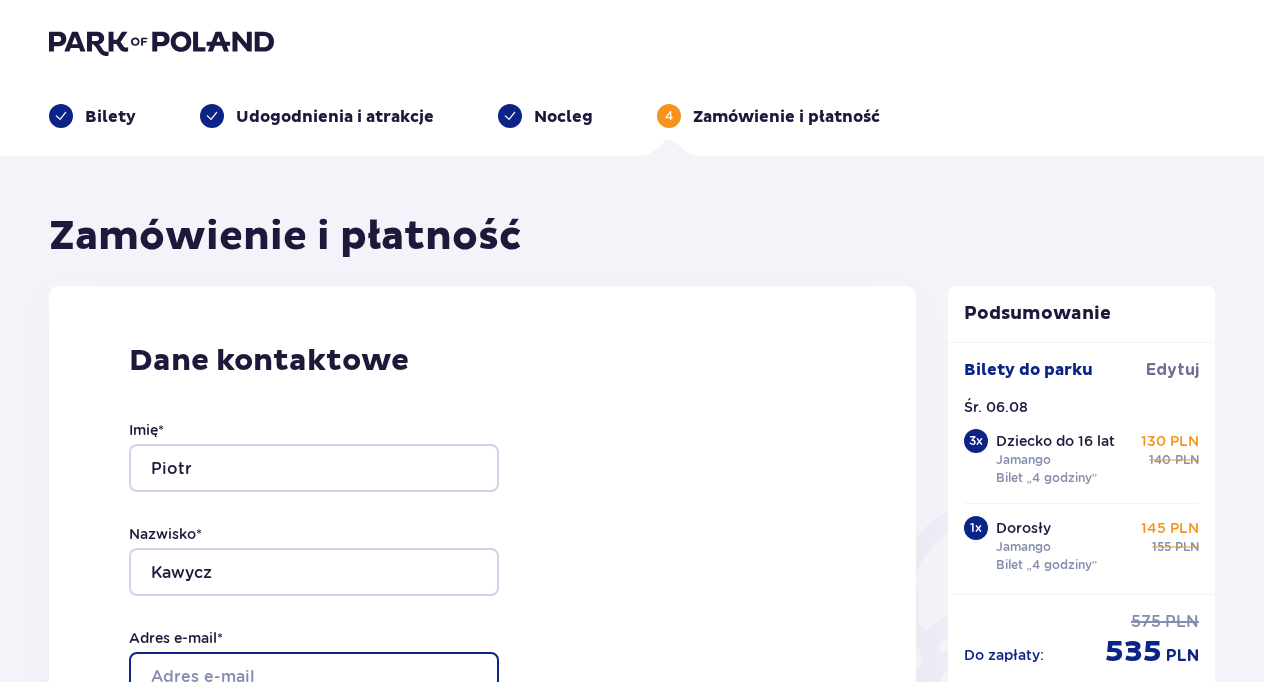 click on "Adres e-mail *" at bounding box center [314, 676] 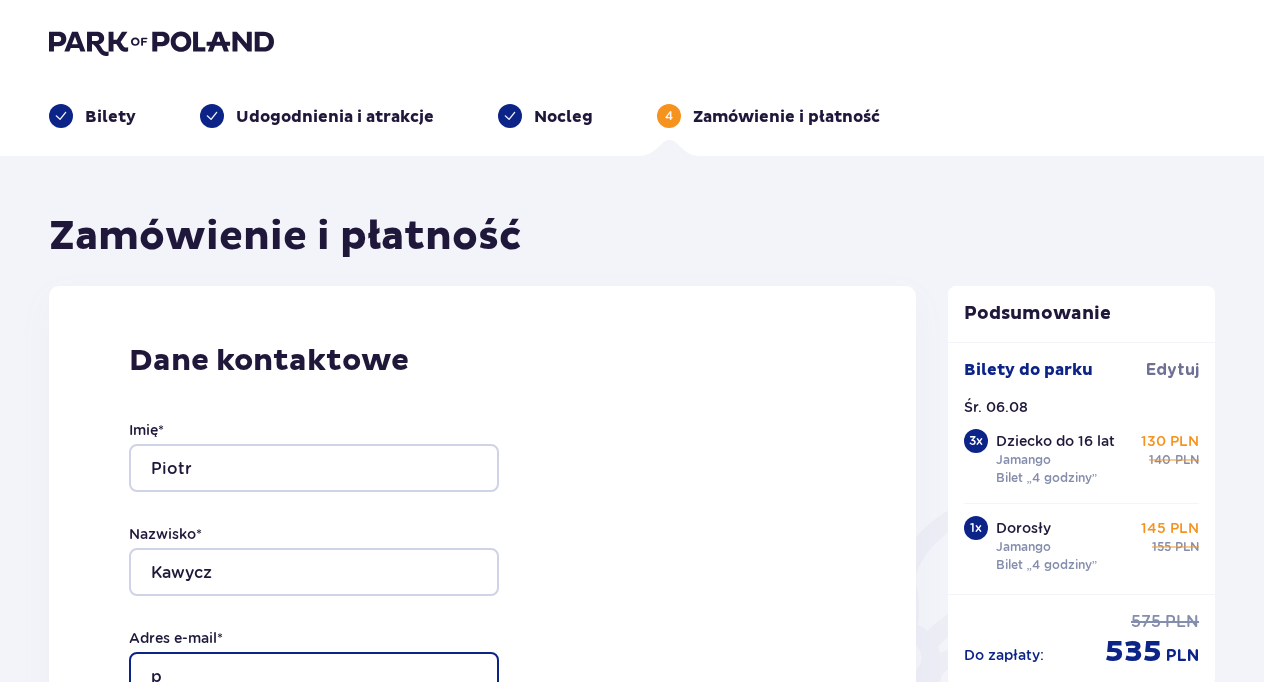 scroll, scrollTop: 4, scrollLeft: 0, axis: vertical 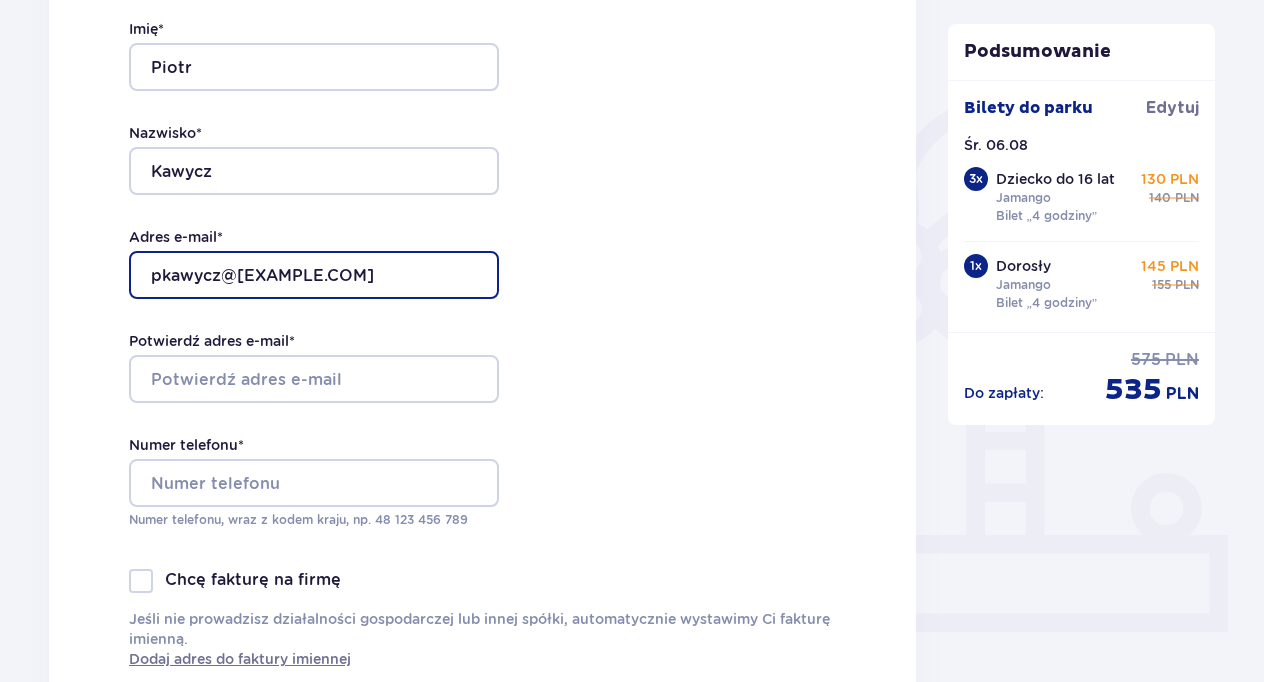 type on "[EMAIL]" 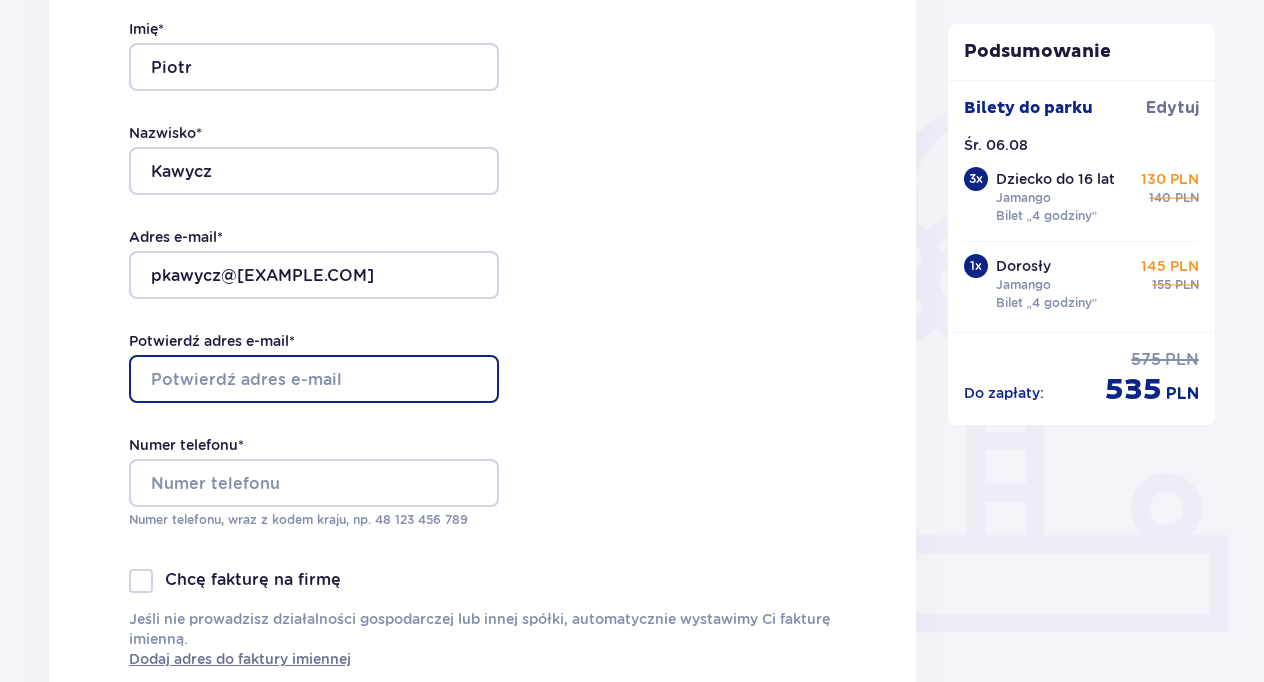 click on "Potwierdź adres e-mail *" at bounding box center (314, 379) 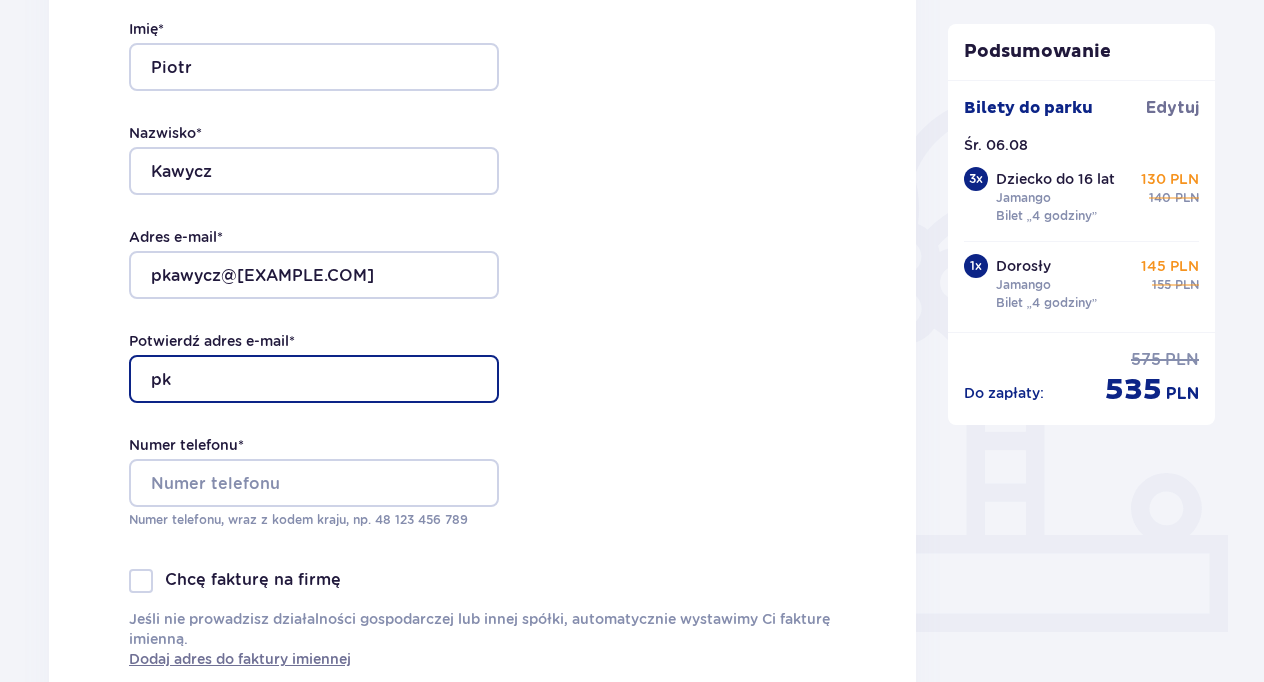 type on "p" 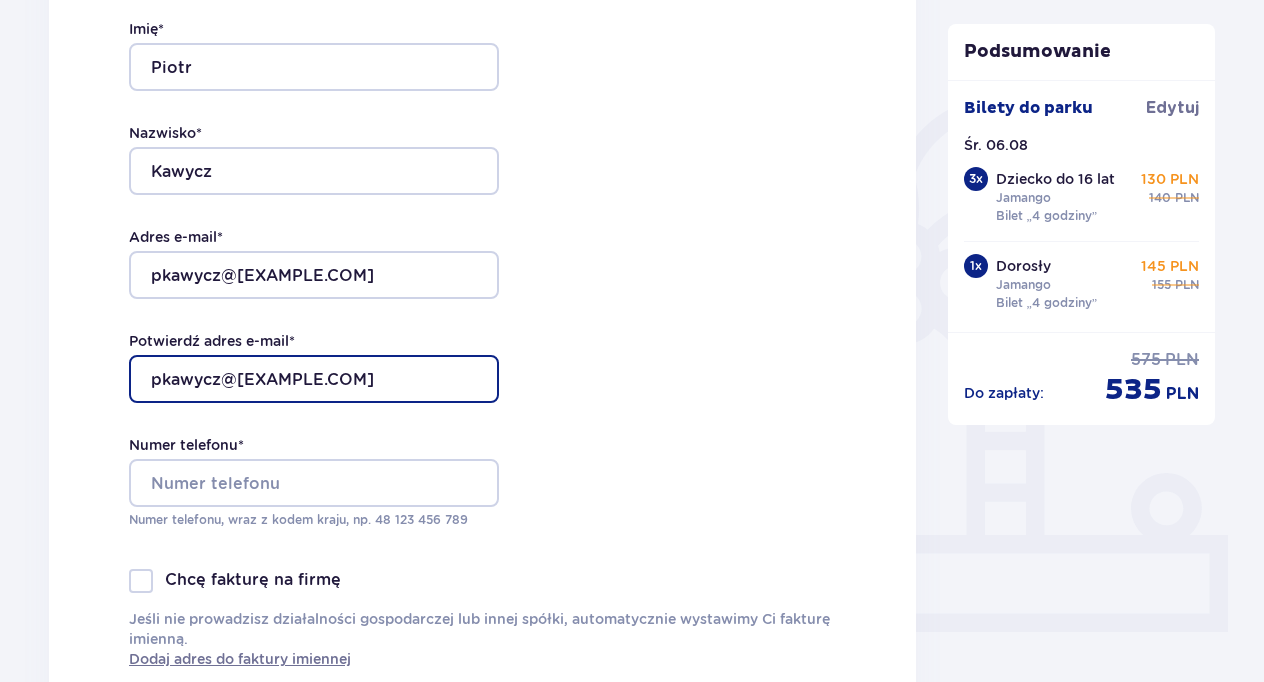 type on "[EMAIL]" 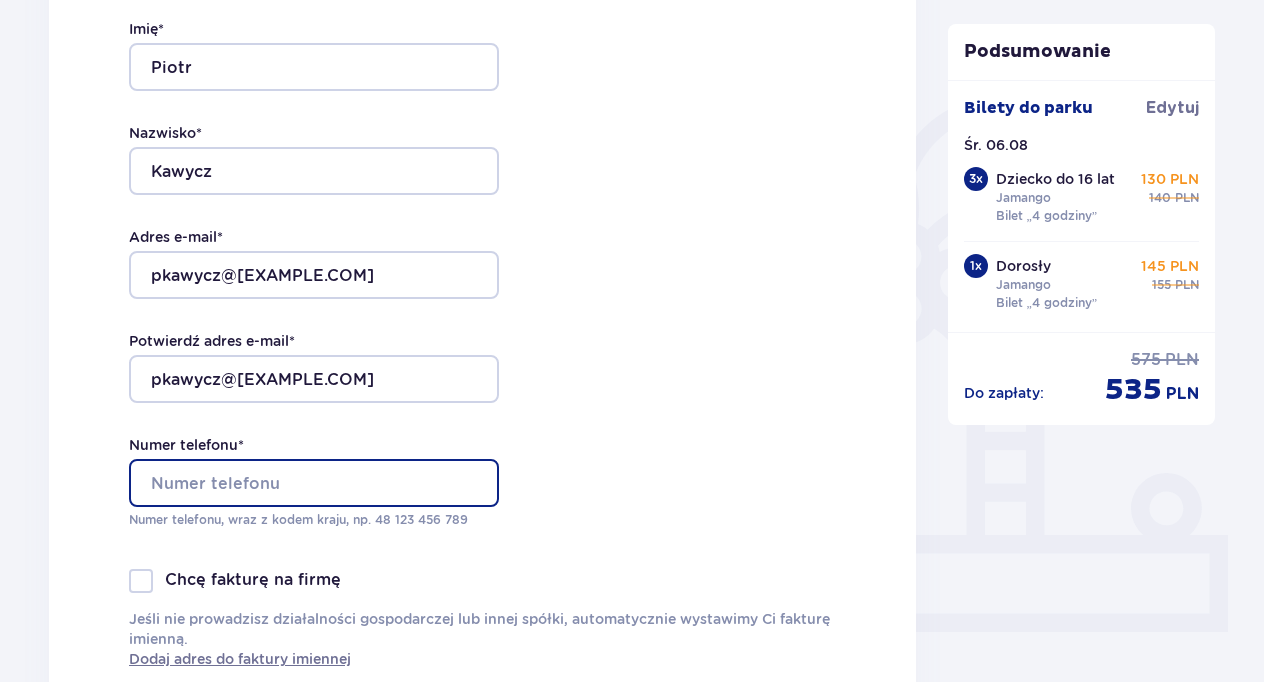 click on "Numer telefonu *" at bounding box center (314, 483) 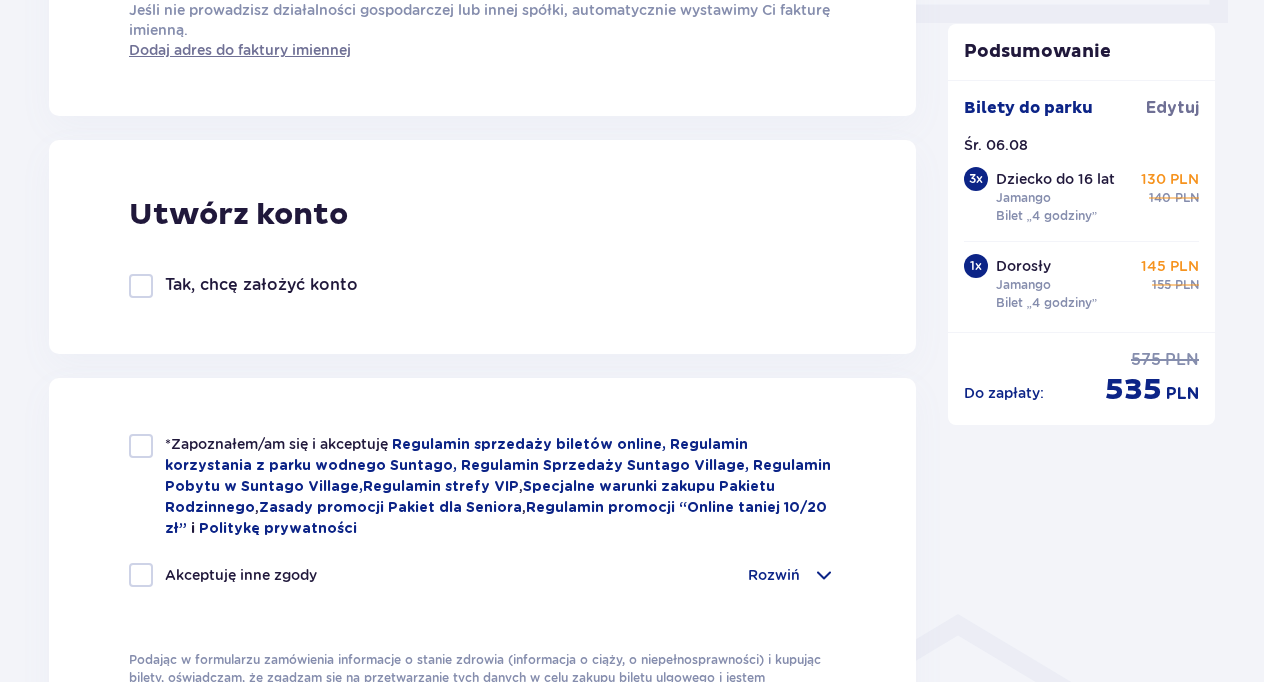 scroll, scrollTop: 1061, scrollLeft: 0, axis: vertical 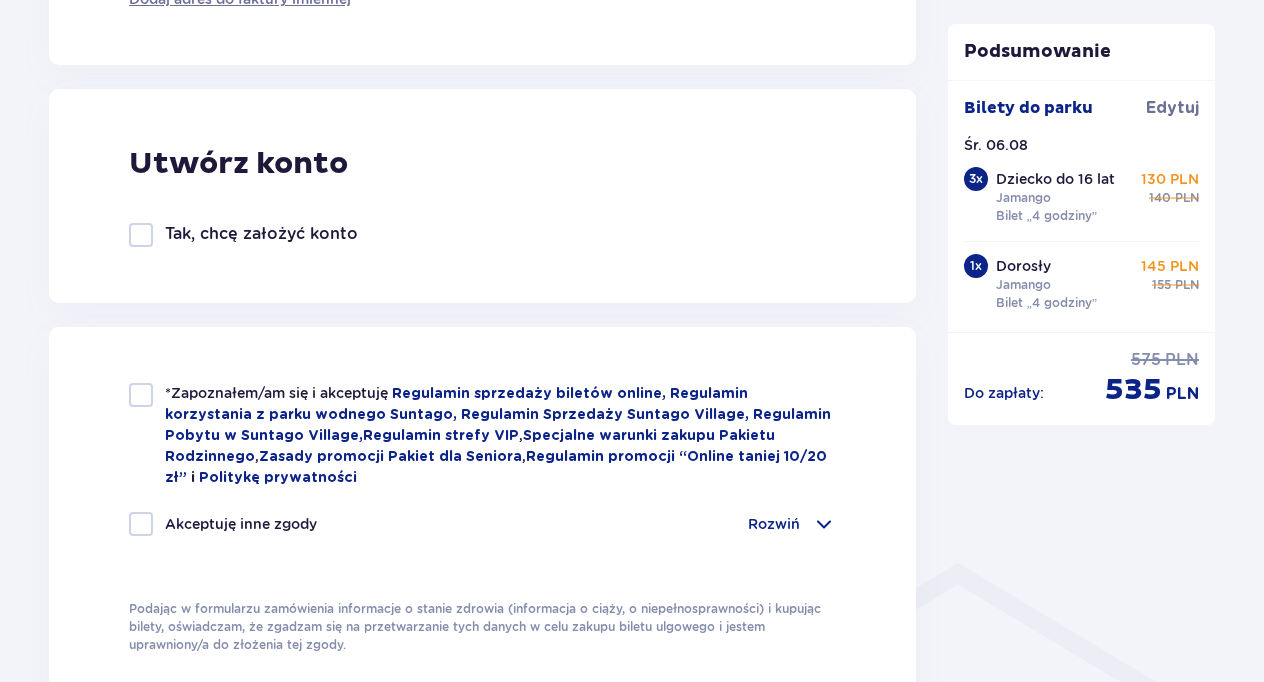 type on "501307103" 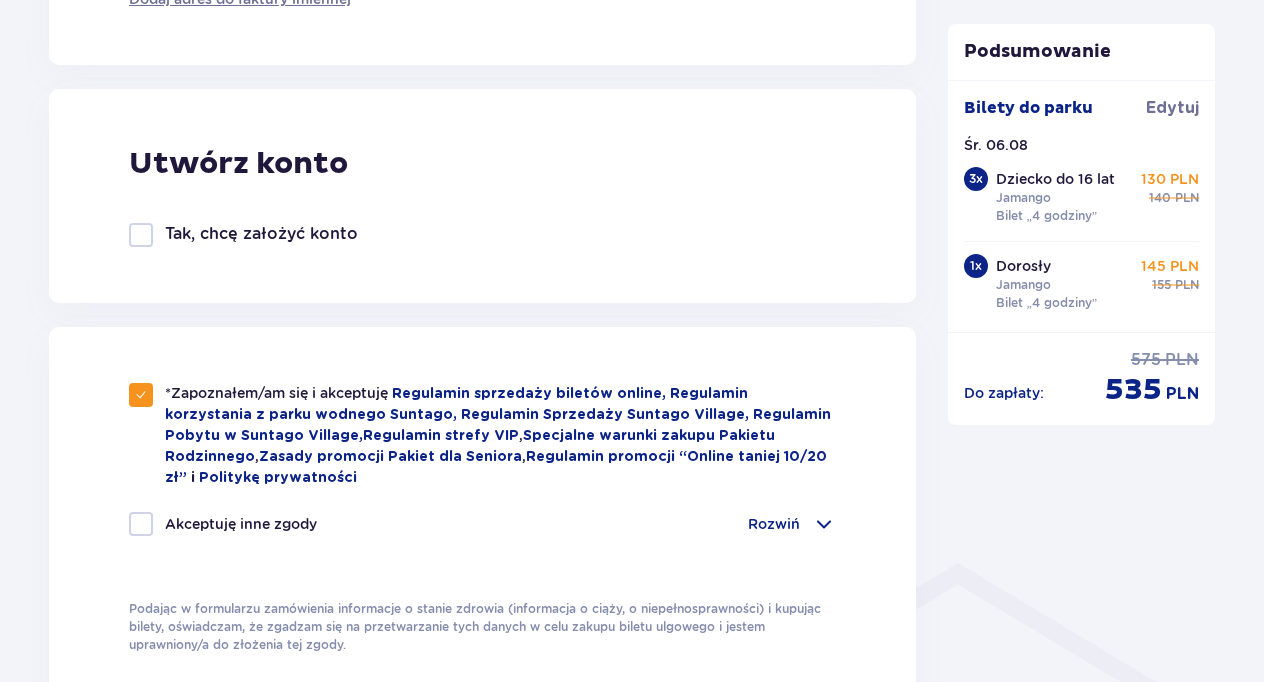 checkbox on "true" 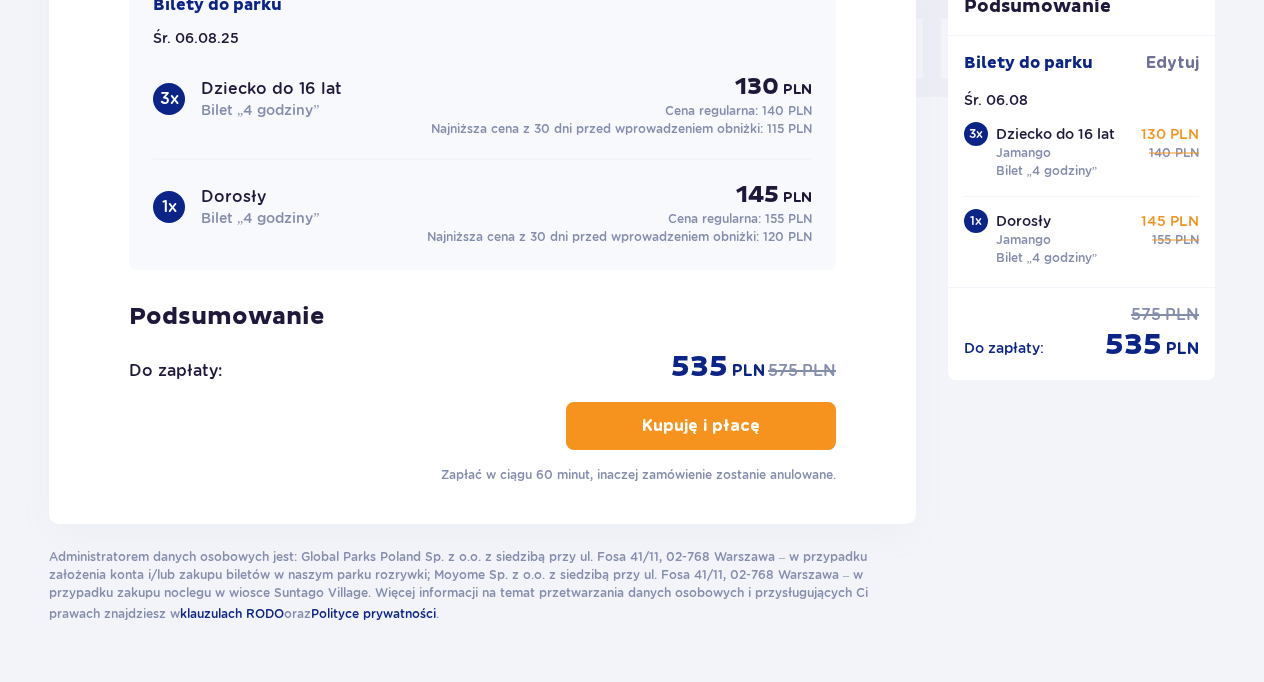 scroll, scrollTop: 2025, scrollLeft: 0, axis: vertical 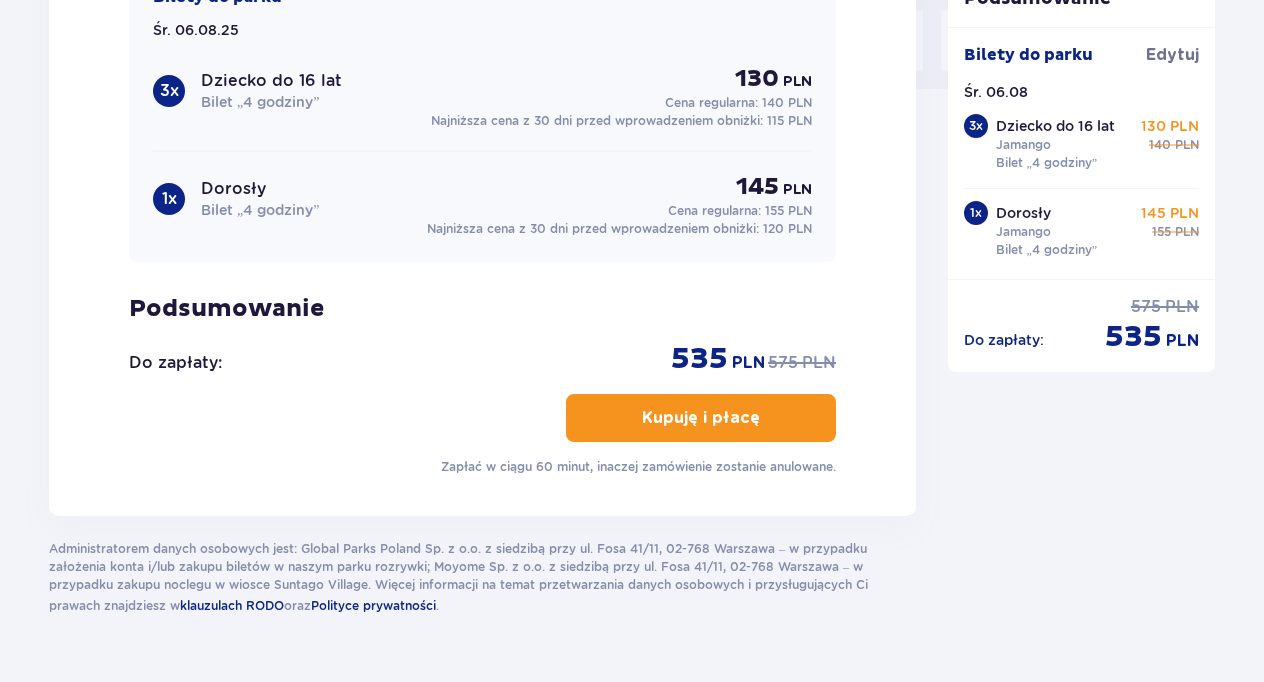 click on "Kupuję i płacę" at bounding box center [701, 418] 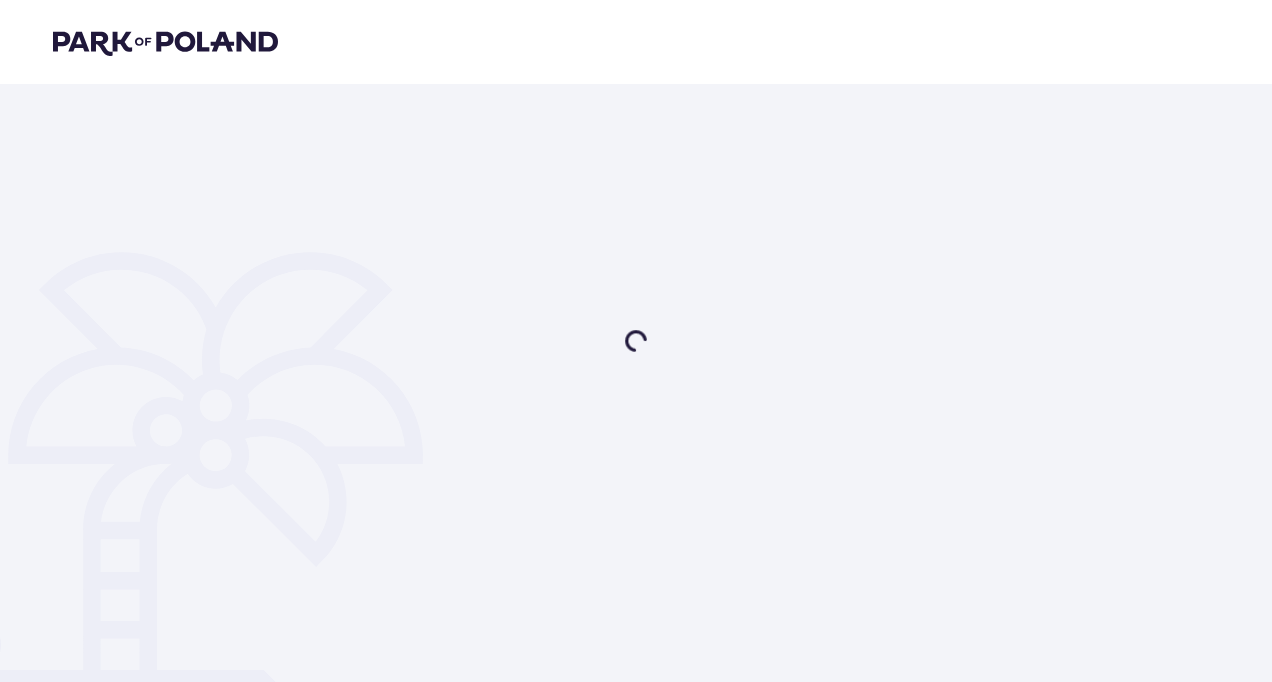scroll, scrollTop: 0, scrollLeft: 0, axis: both 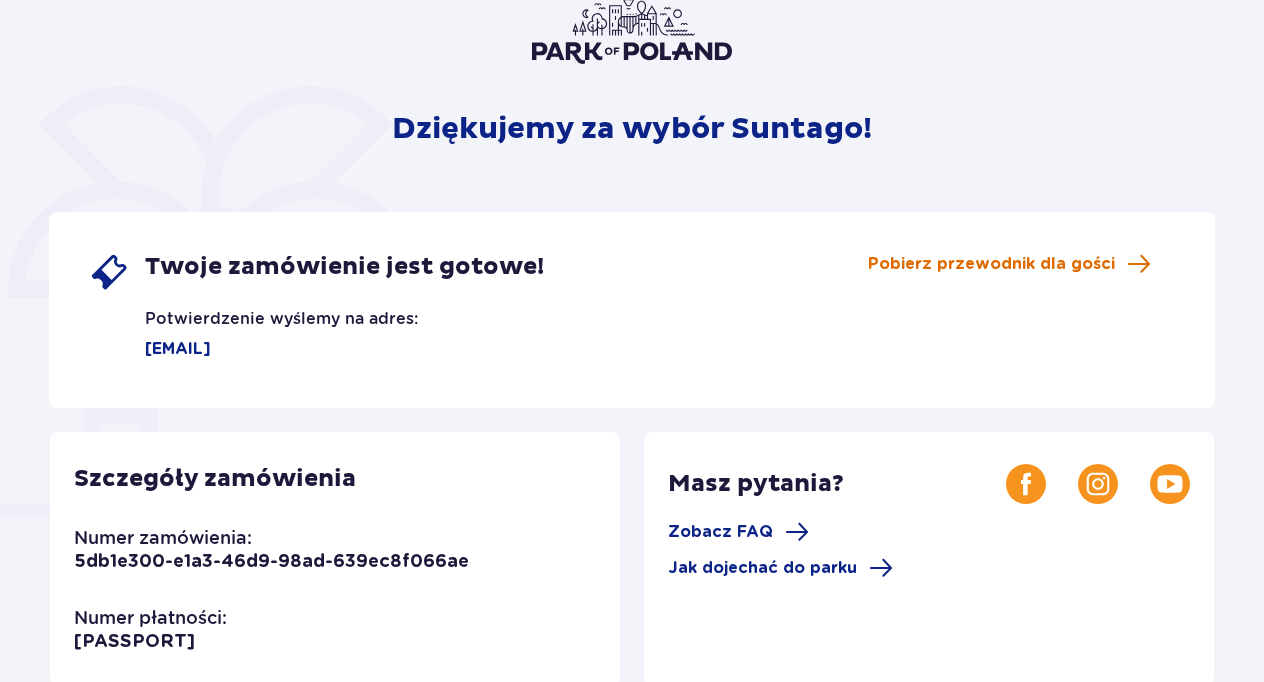 click on "Pobierz przewodnik dla gości" at bounding box center (991, 264) 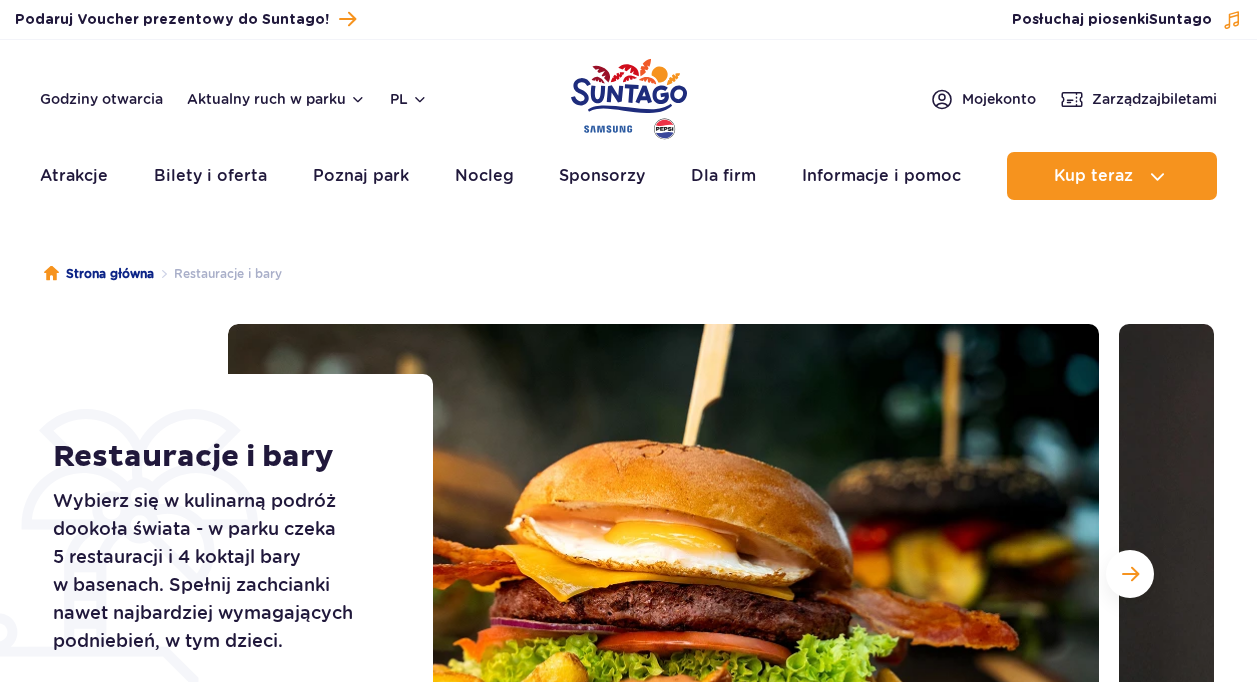 scroll, scrollTop: 0, scrollLeft: 0, axis: both 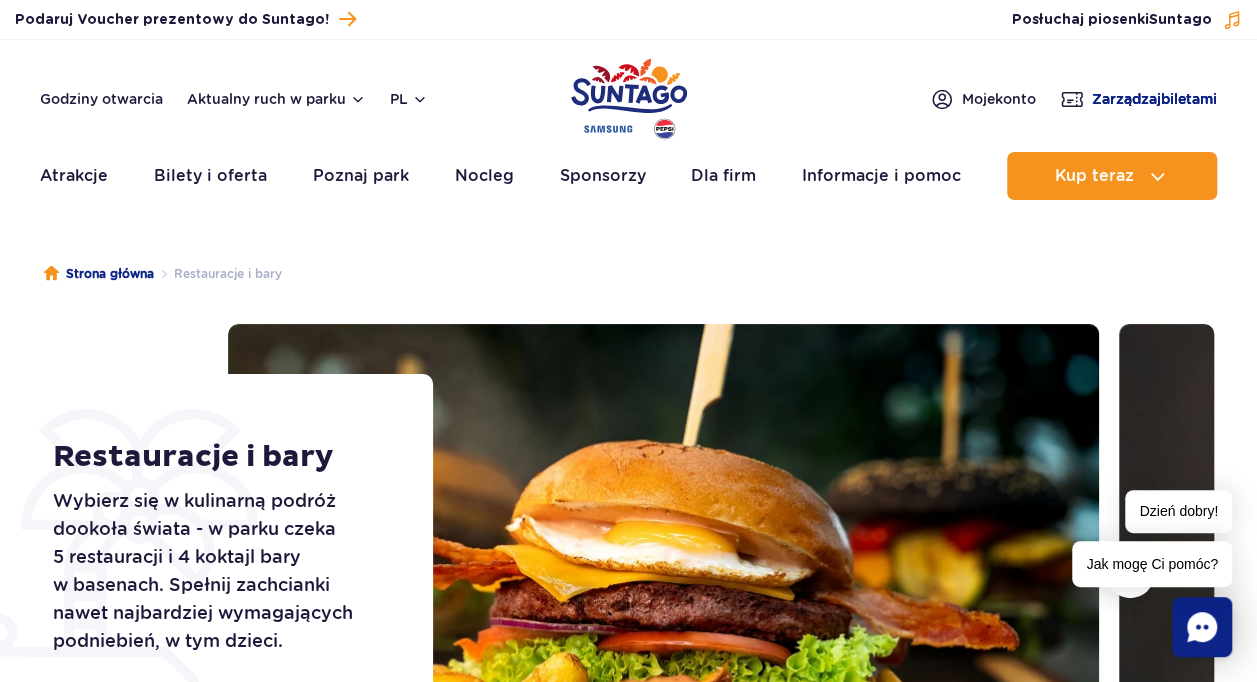 click on "Zarządzaj  biletami" at bounding box center [1154, 99] 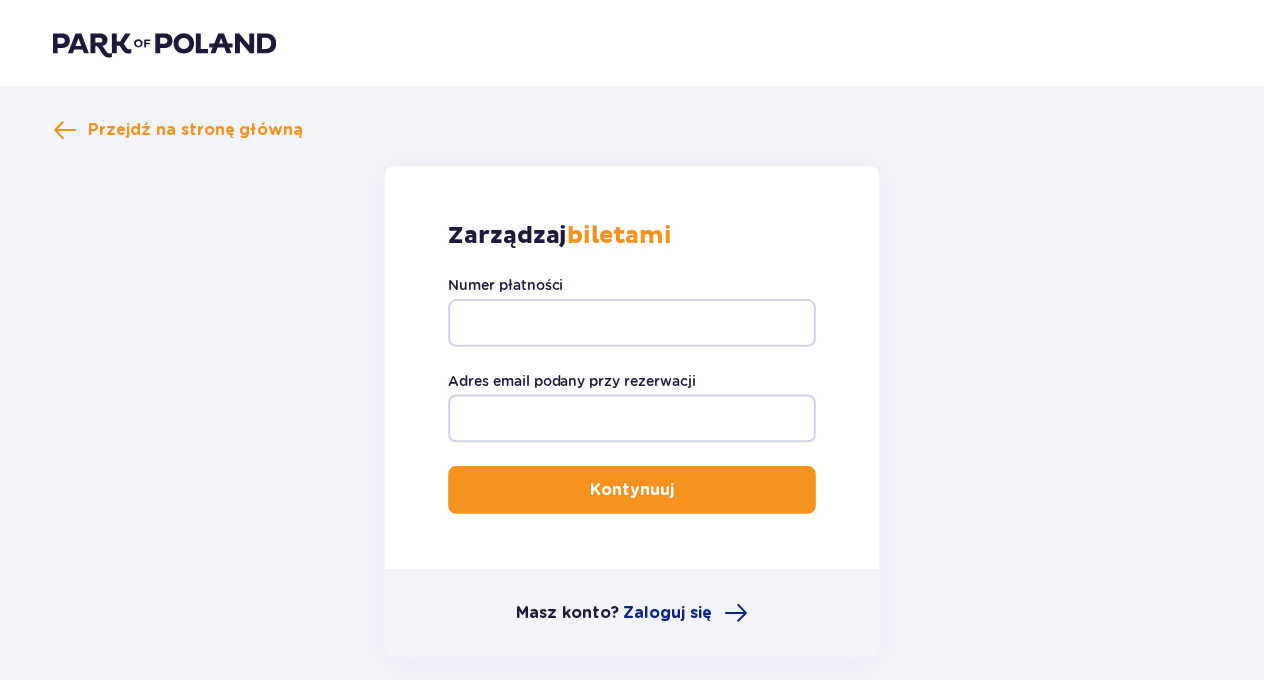 scroll, scrollTop: 0, scrollLeft: 0, axis: both 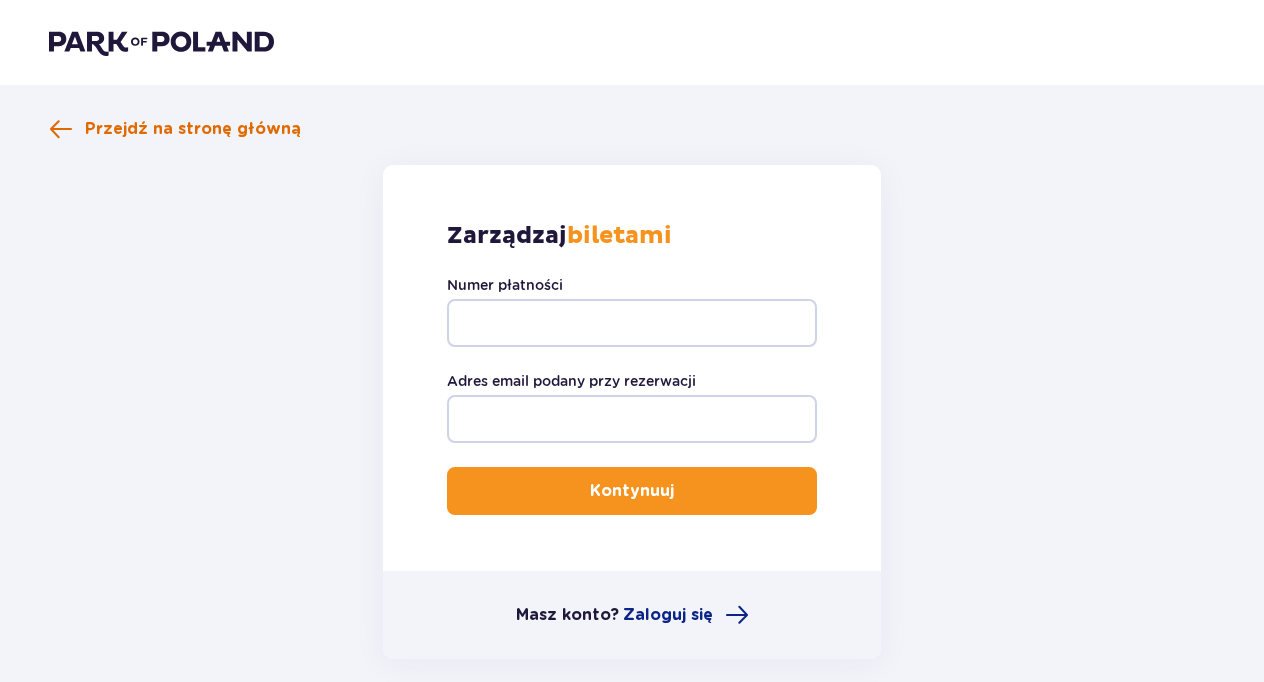 click at bounding box center (61, 129) 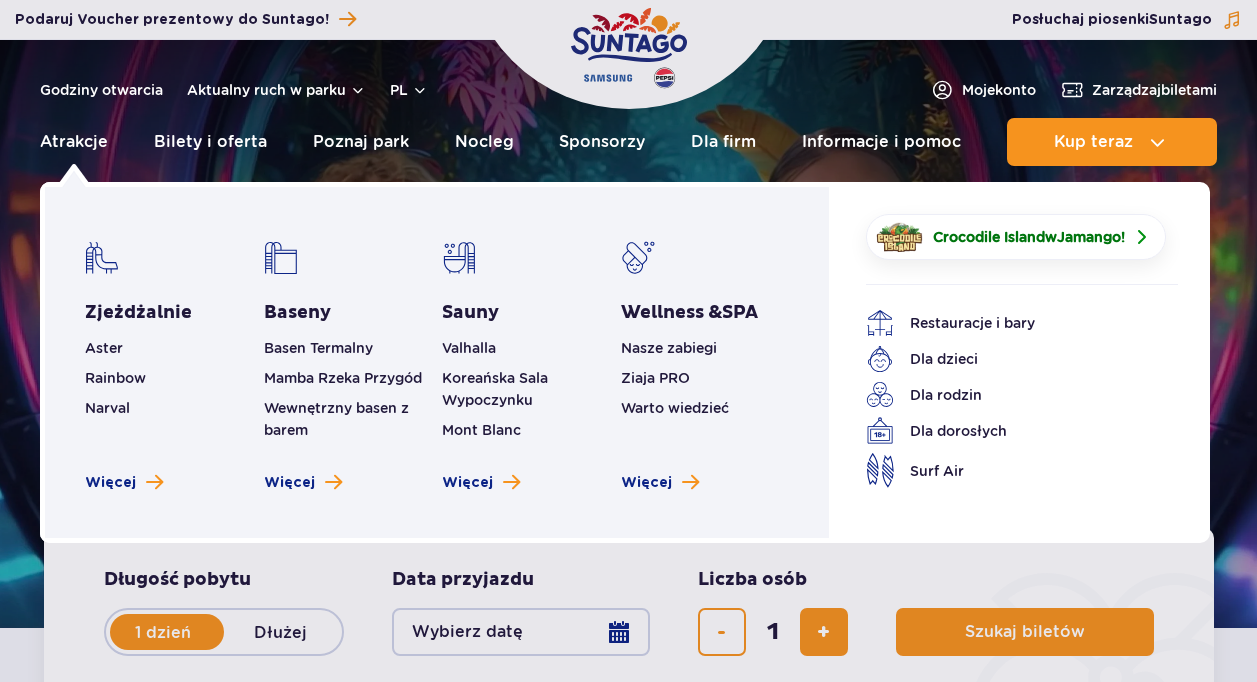 scroll, scrollTop: 0, scrollLeft: 0, axis: both 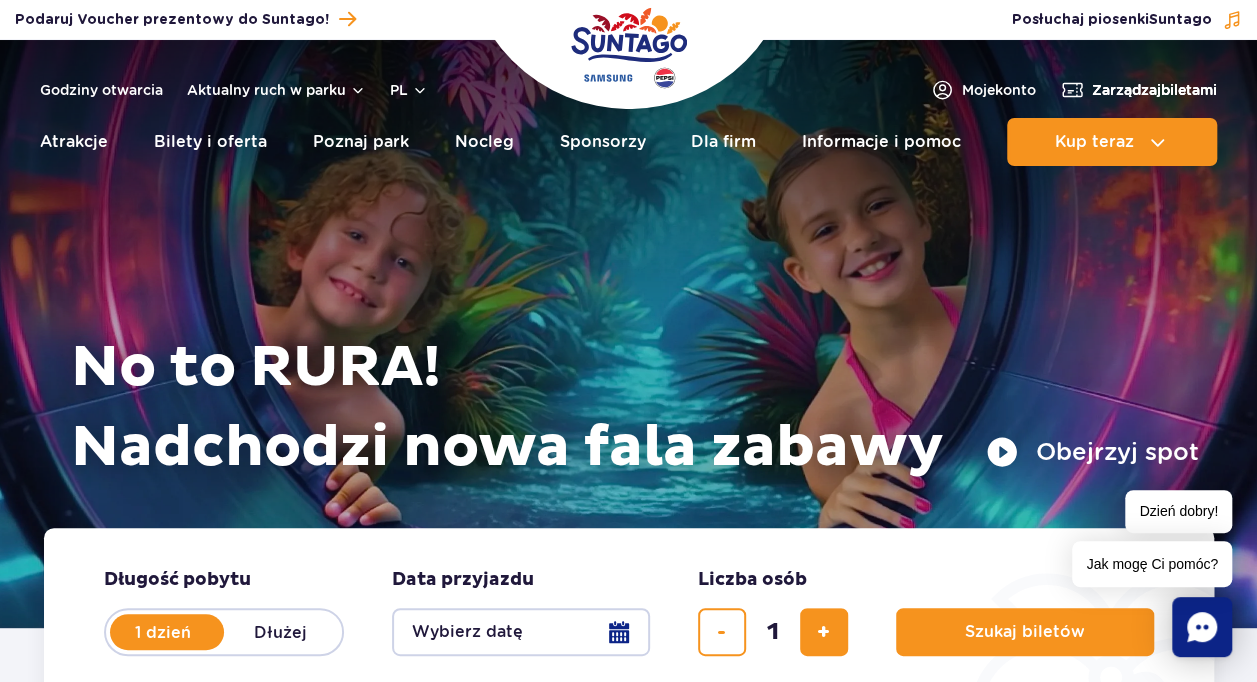 click on "Zarządzaj  biletami" at bounding box center (1154, 90) 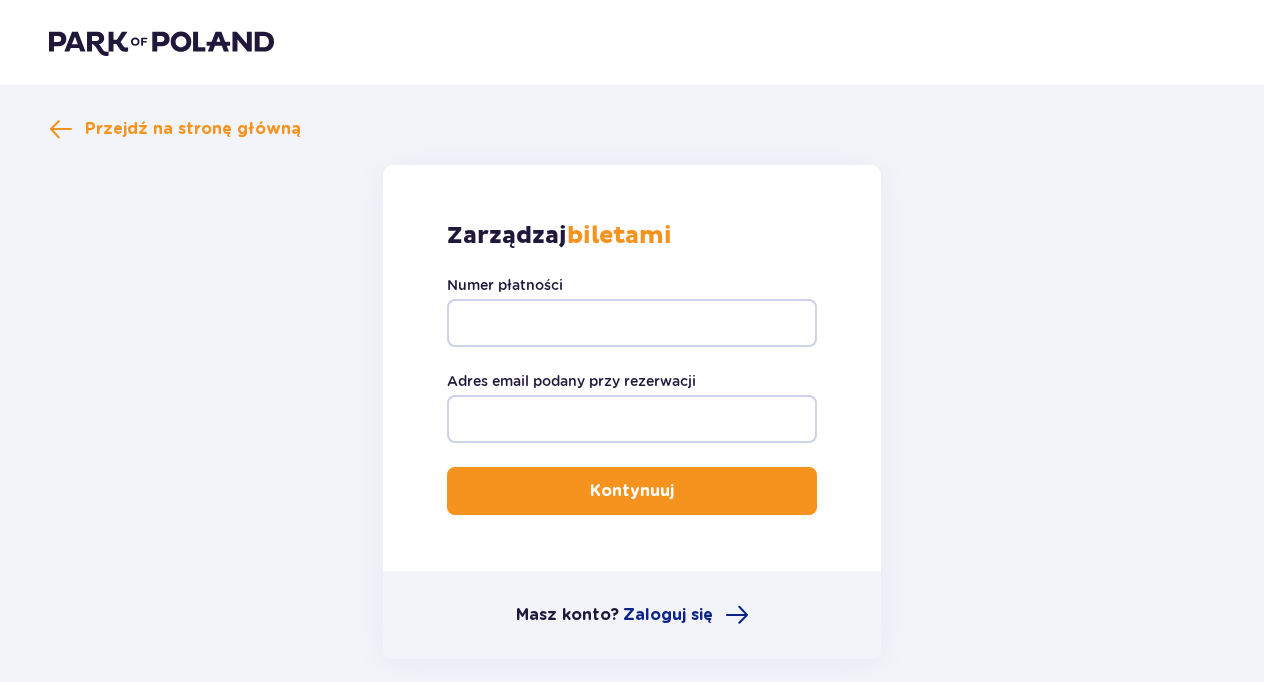 scroll, scrollTop: 0, scrollLeft: 0, axis: both 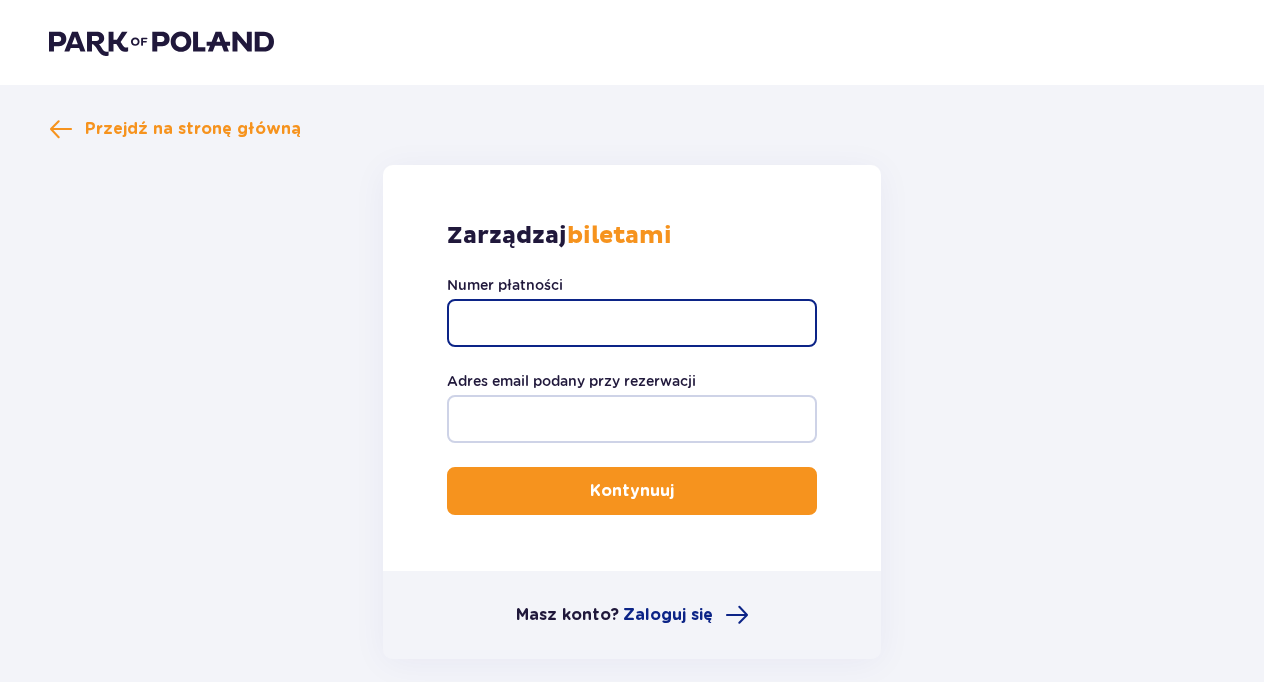 click on "Numer płatności" at bounding box center (632, 323) 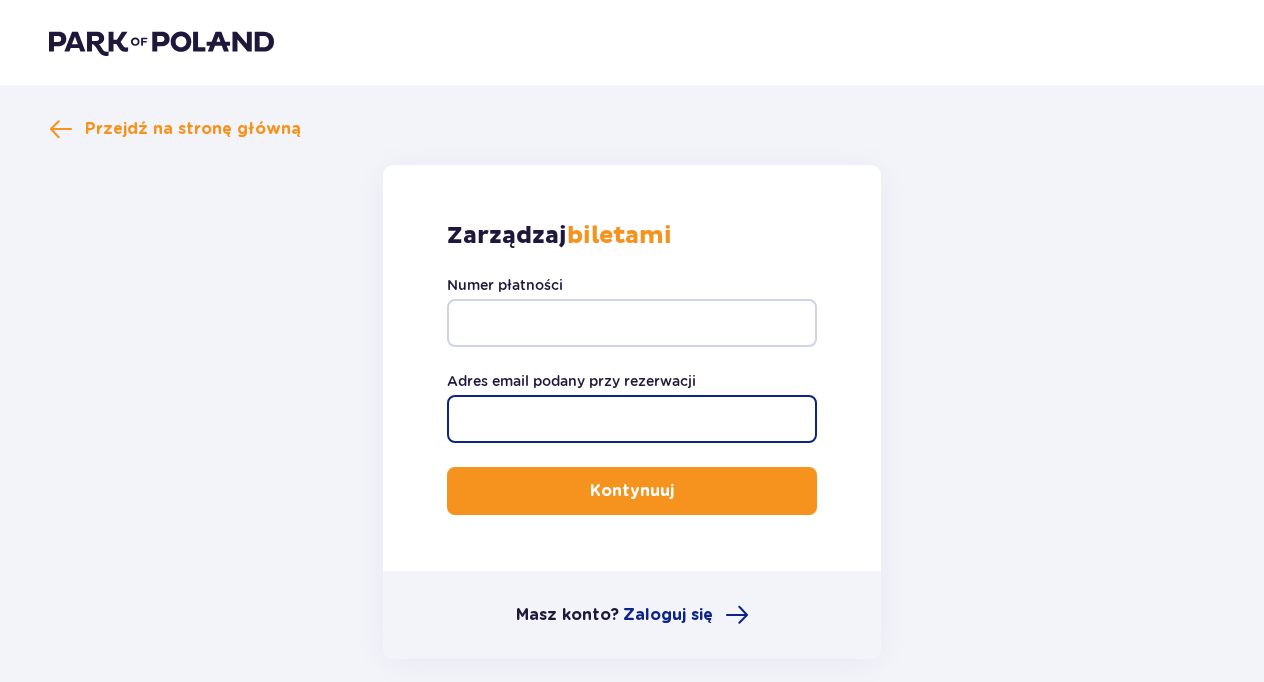 click on "Adres email podany przy rezerwacji" at bounding box center (632, 419) 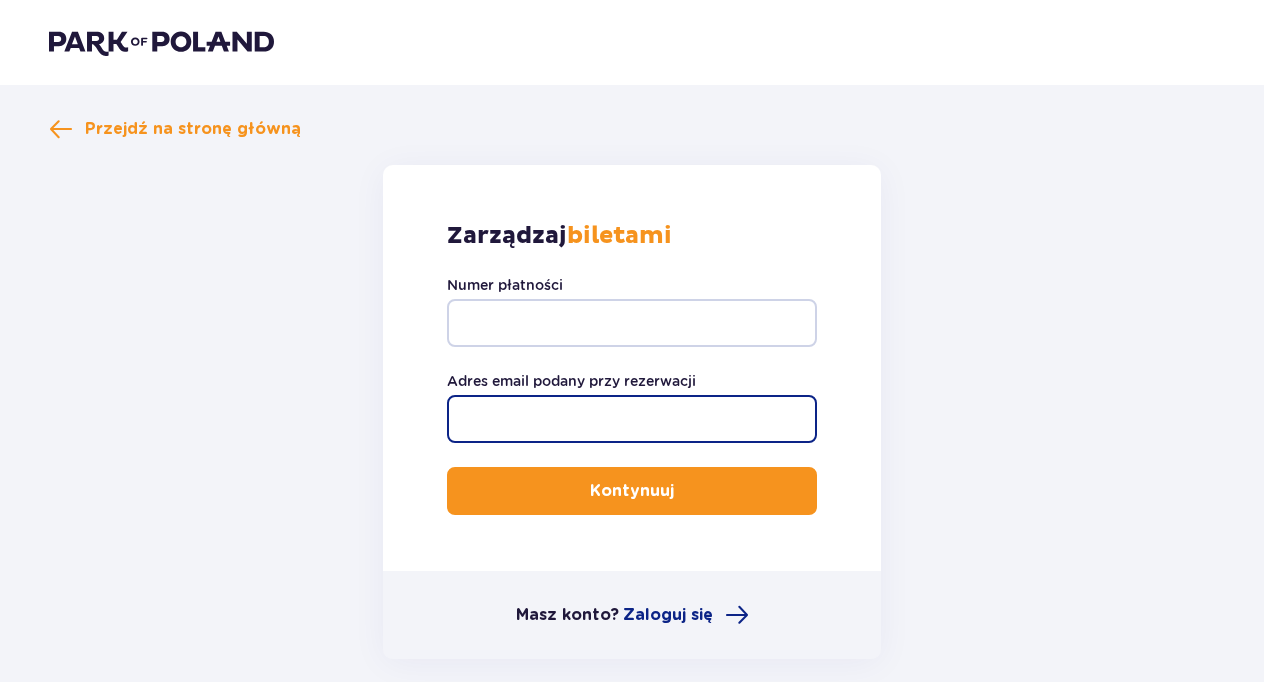 click on "Adres email podany przy rezerwacji" at bounding box center (632, 419) 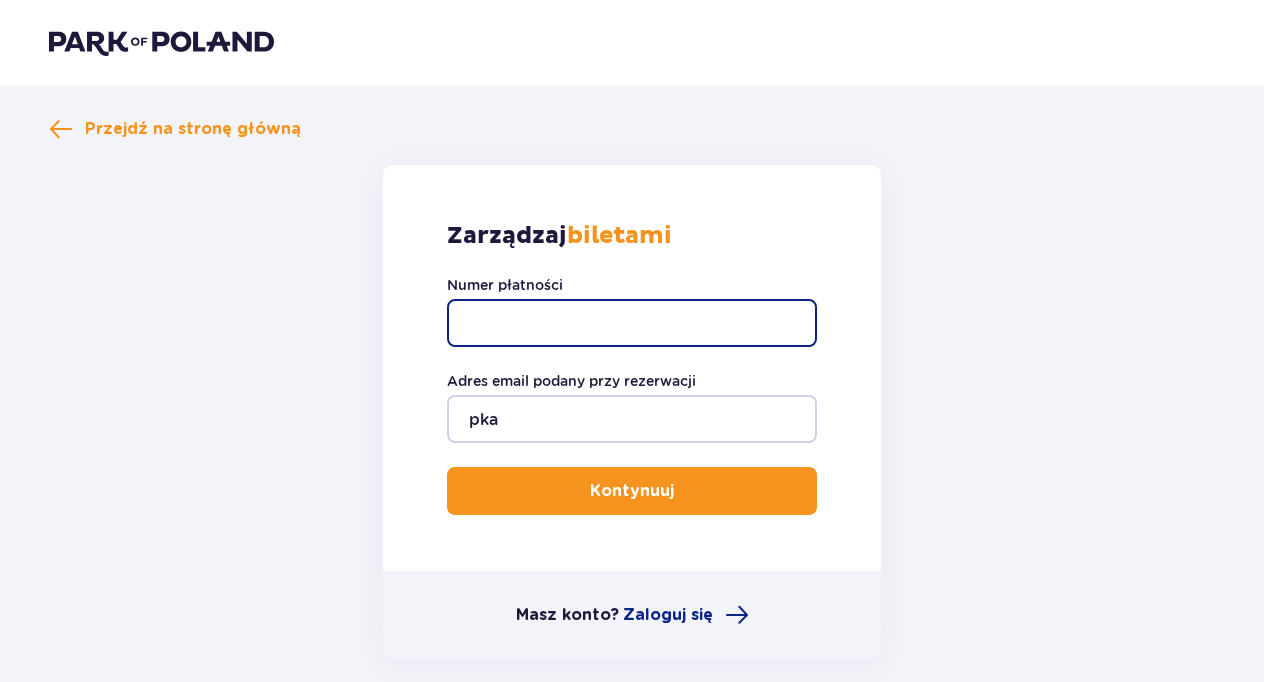 click on "Numer płatności" at bounding box center [632, 323] 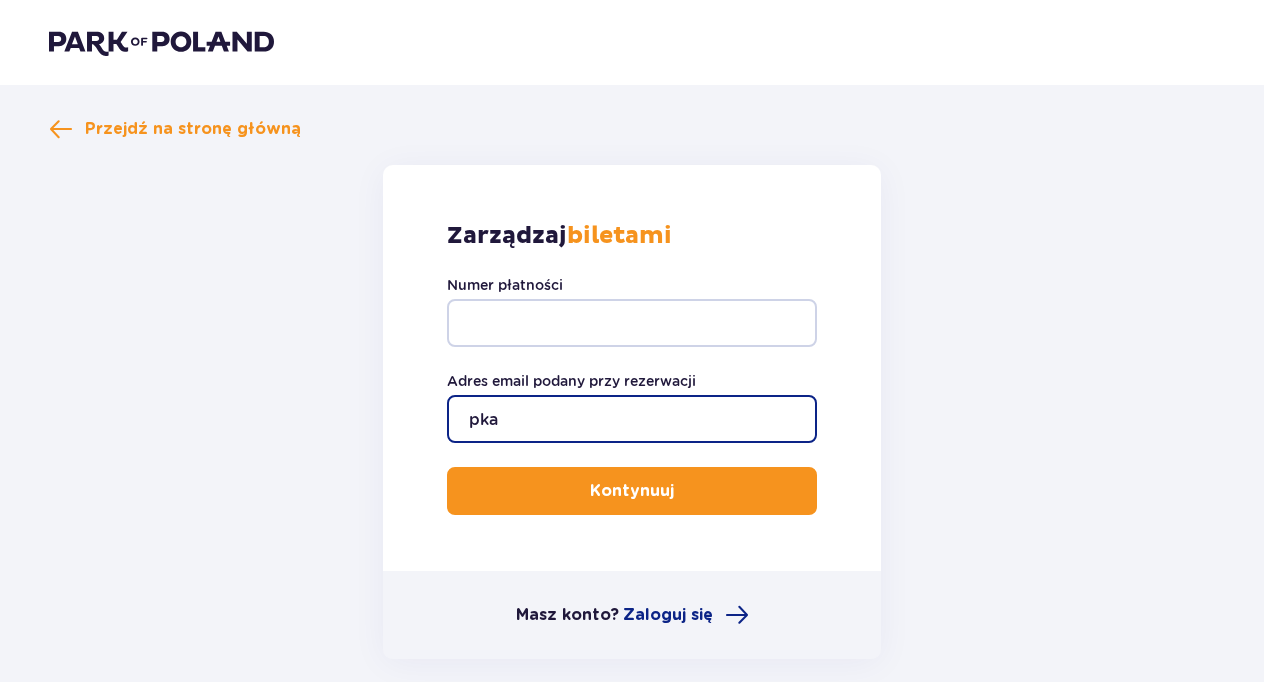 click on "pka" at bounding box center [632, 419] 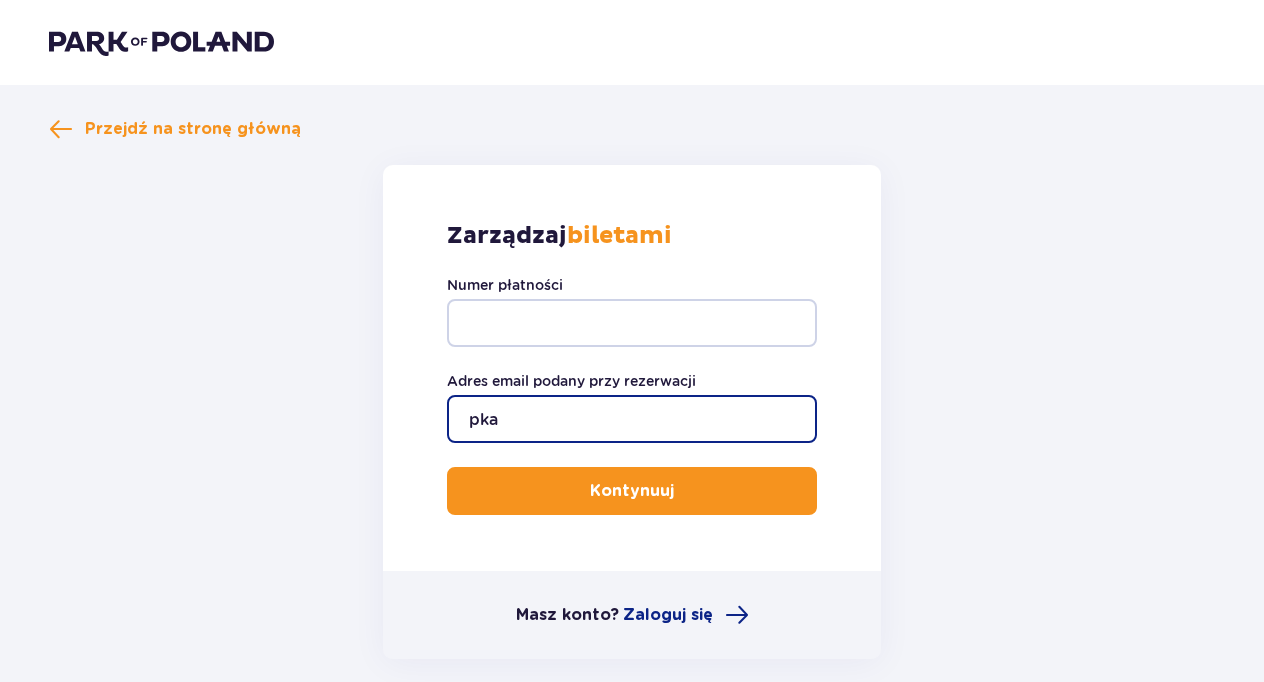 type on "[EMAIL]" 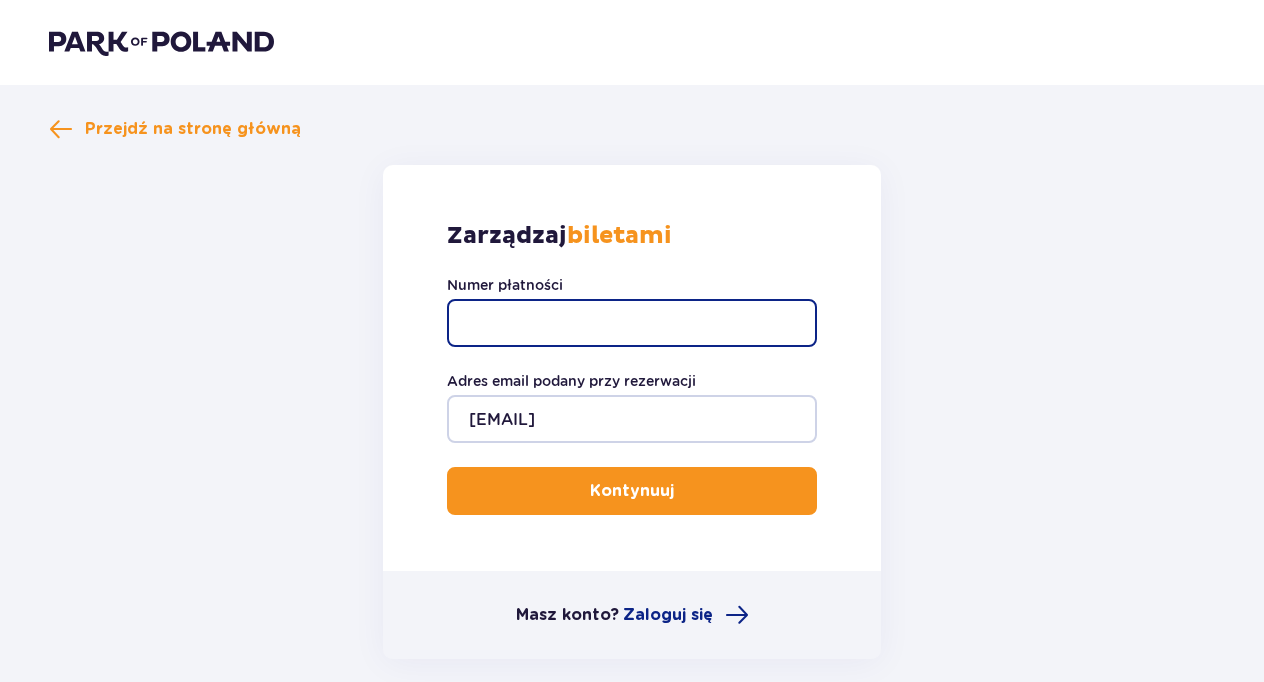 click on "Numer płatności" at bounding box center [632, 323] 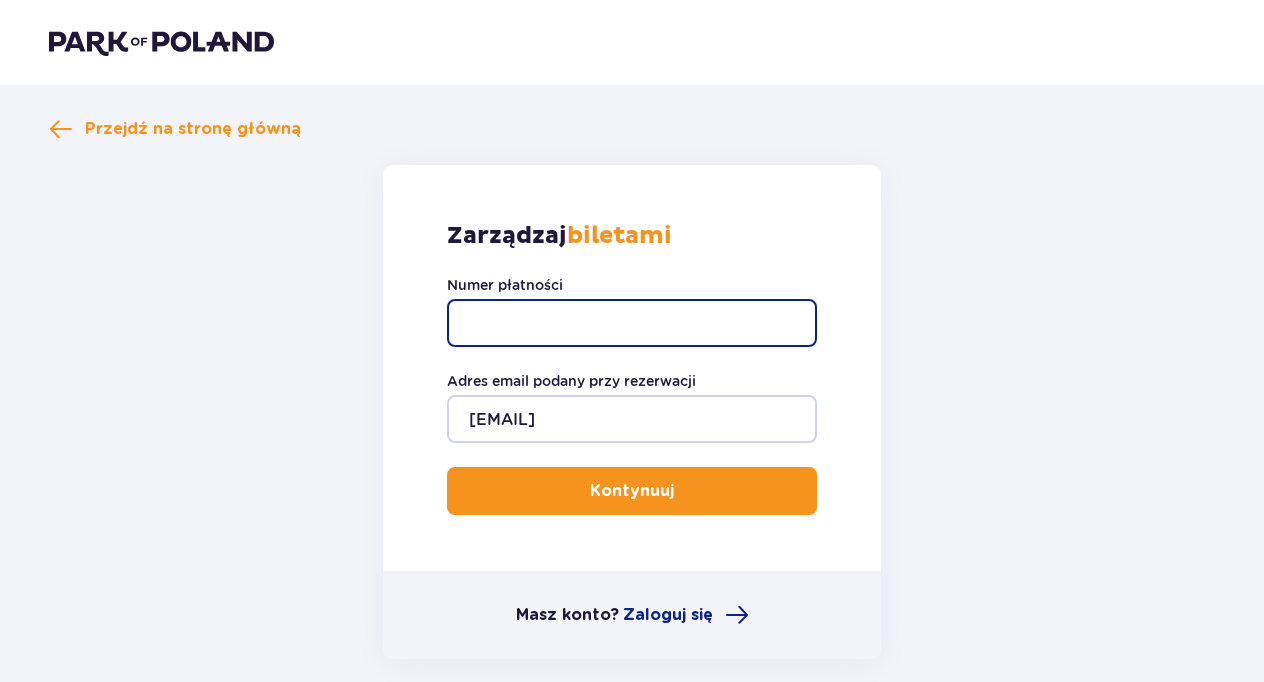 paste on "TR-VRC-HKZV51X" 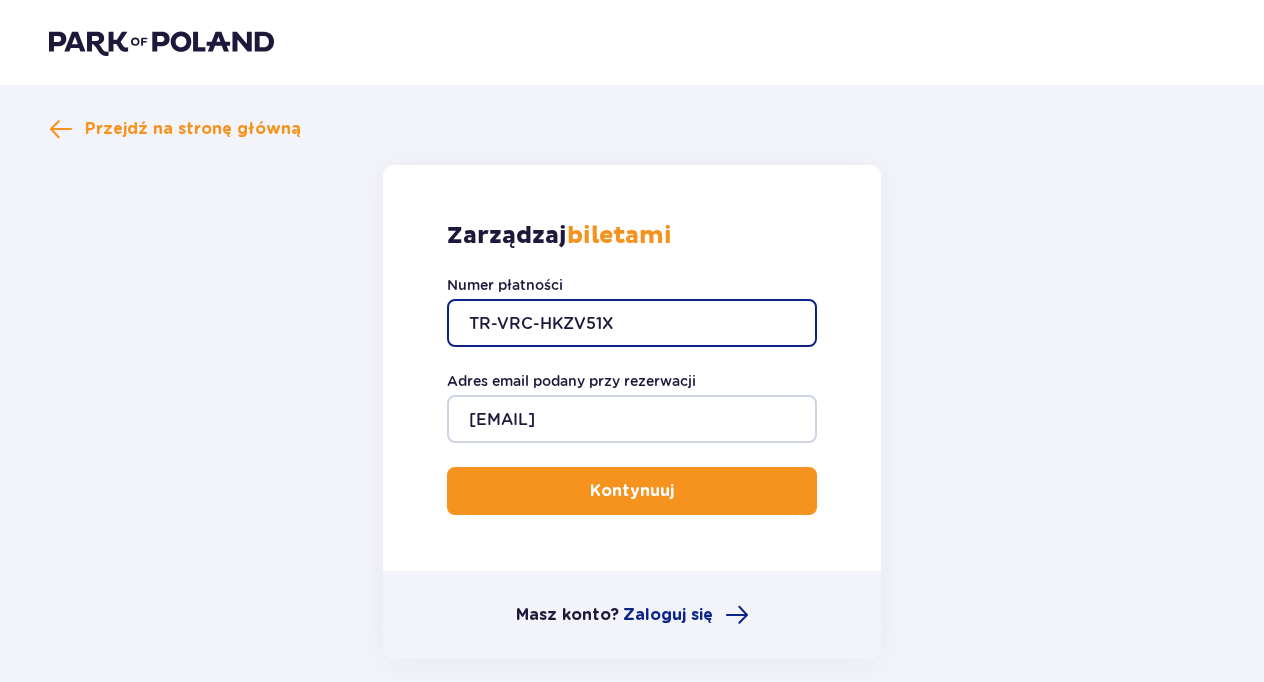 type on "TR-VRC-HKZV51X" 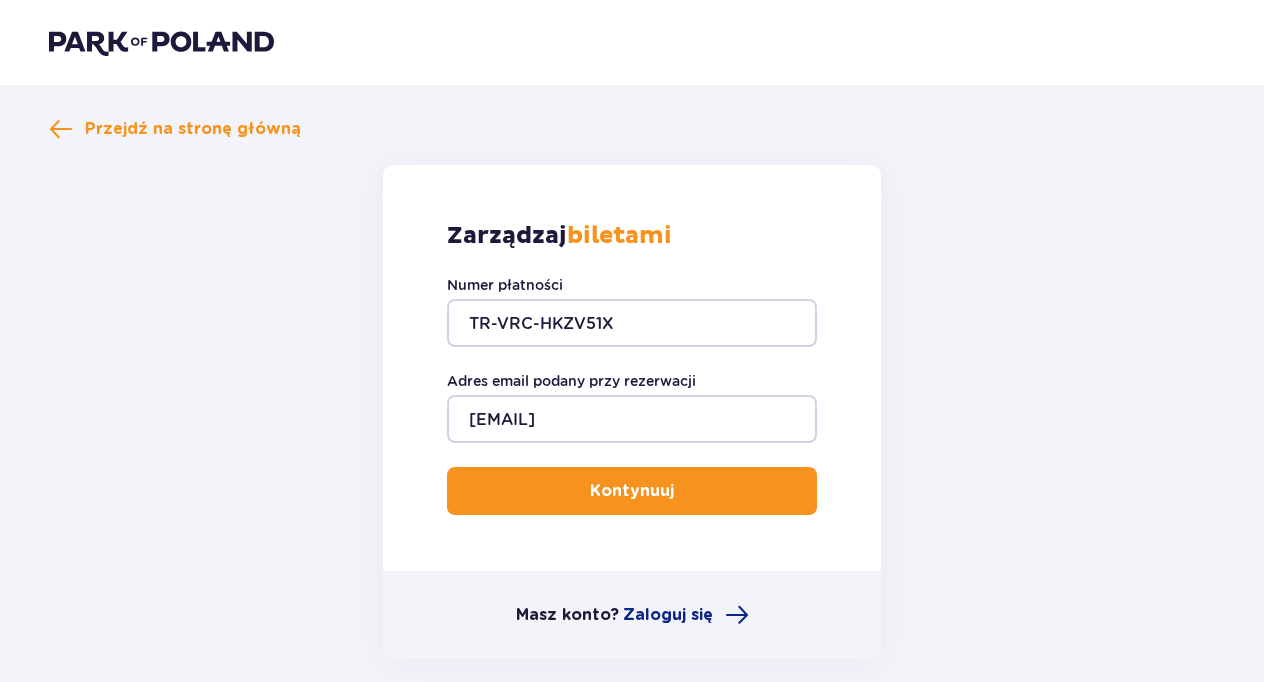 click on "Kontynuuj" at bounding box center (632, 491) 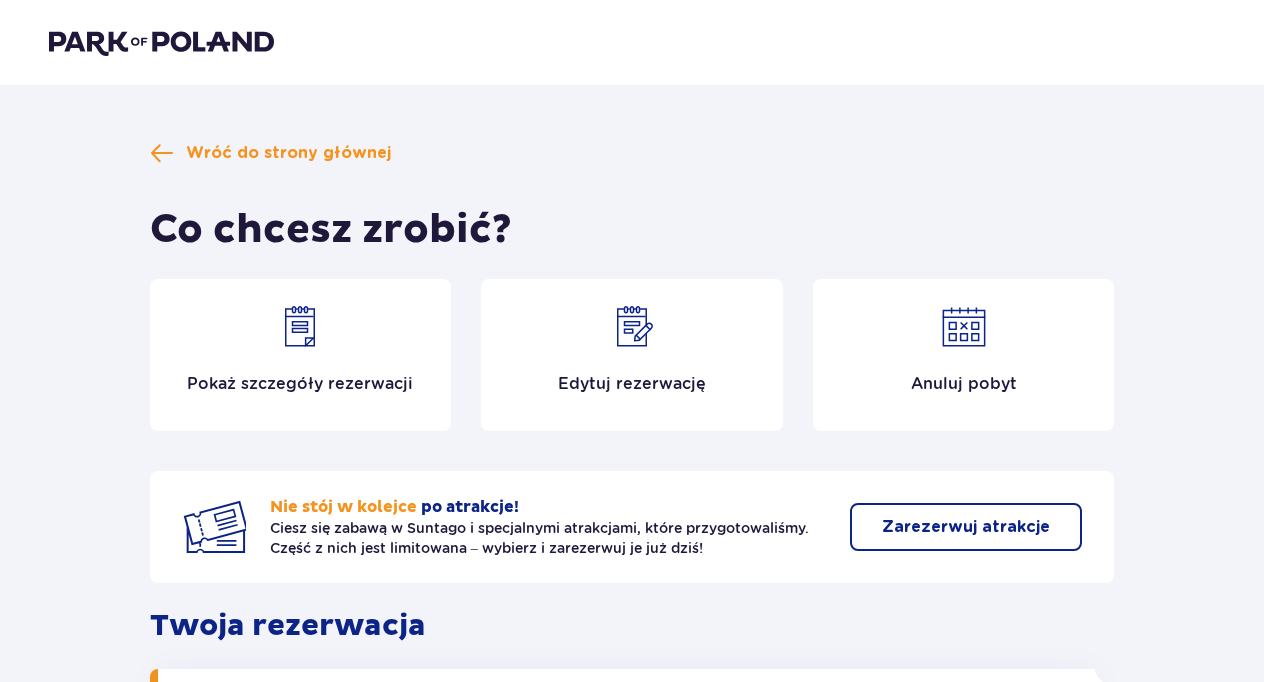 click at bounding box center [300, 327] 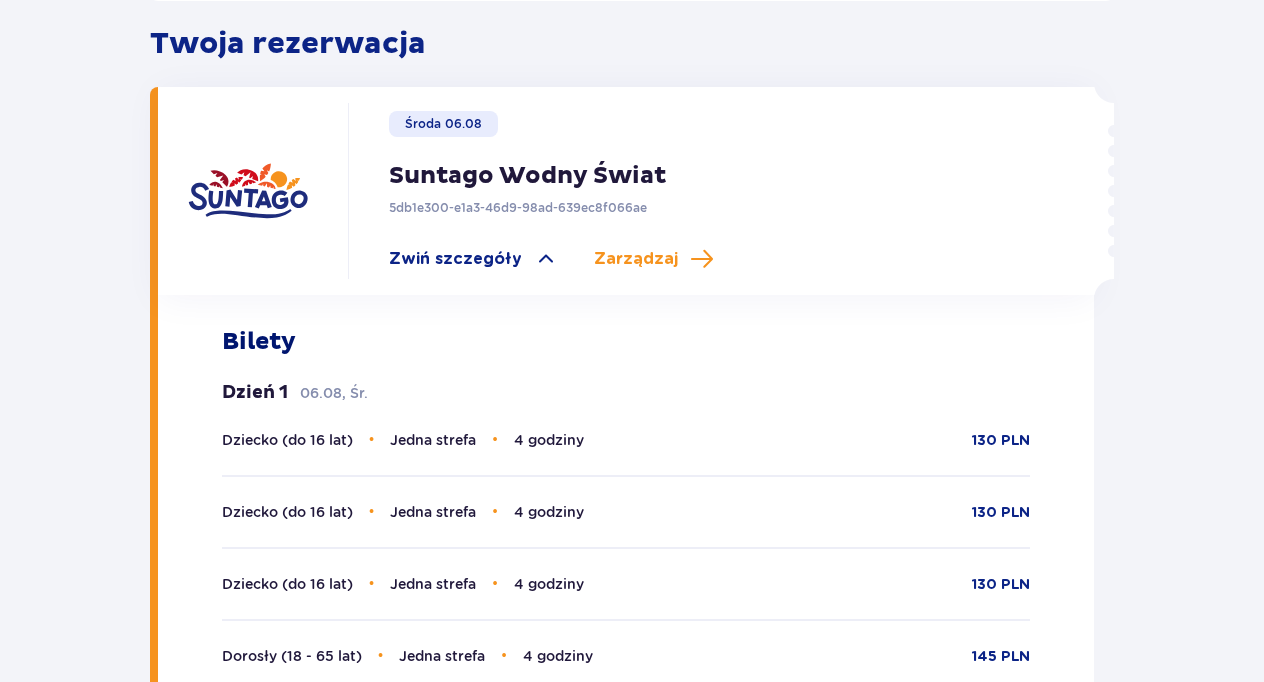 scroll, scrollTop: 583, scrollLeft: 0, axis: vertical 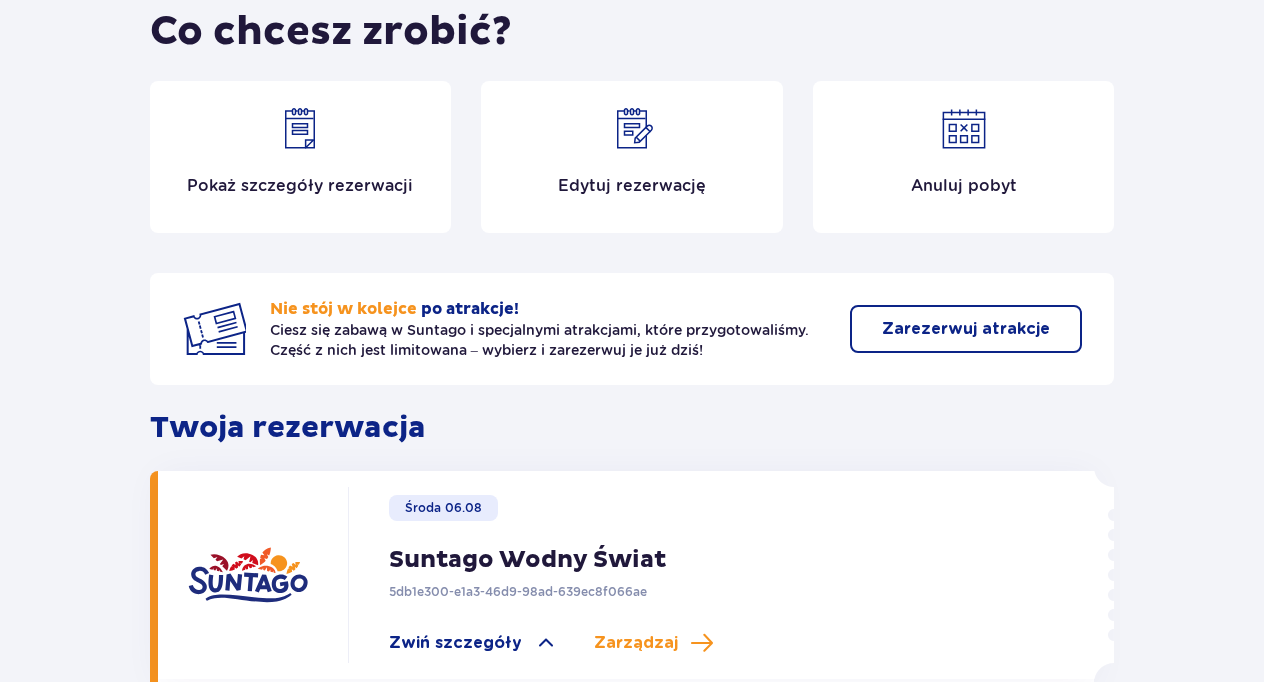 click on "Edytuj rezerwację" at bounding box center (632, 157) 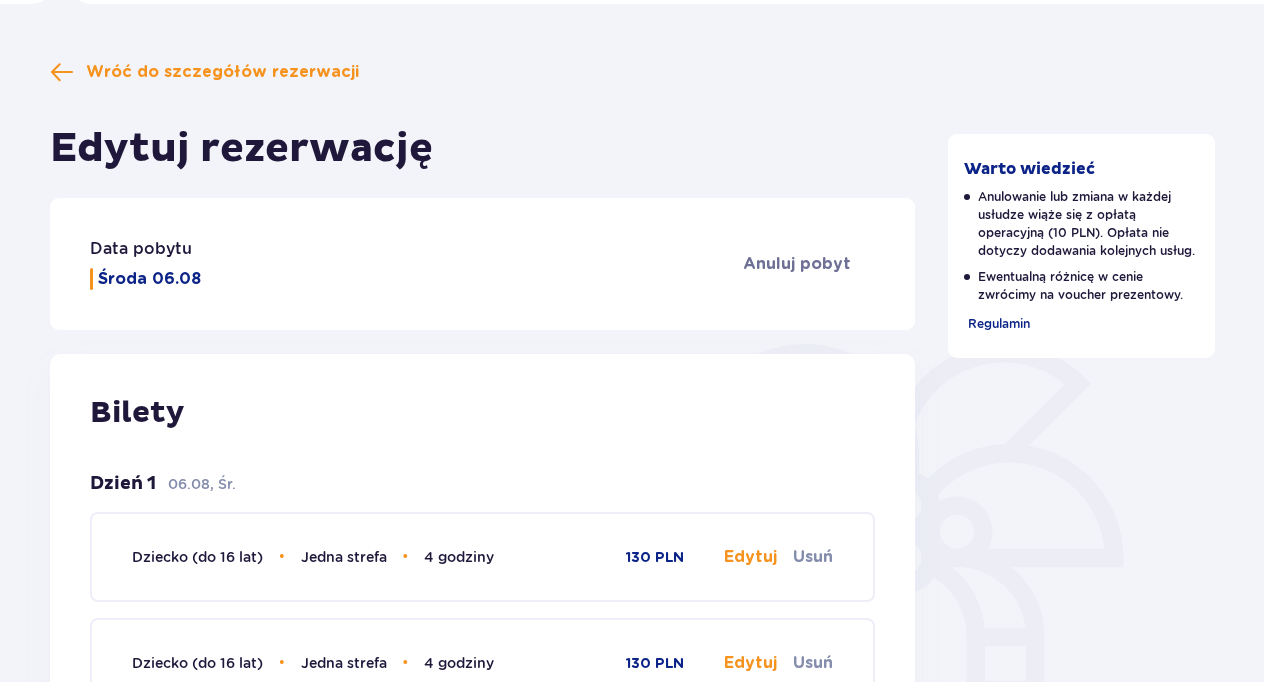 scroll, scrollTop: 143, scrollLeft: 0, axis: vertical 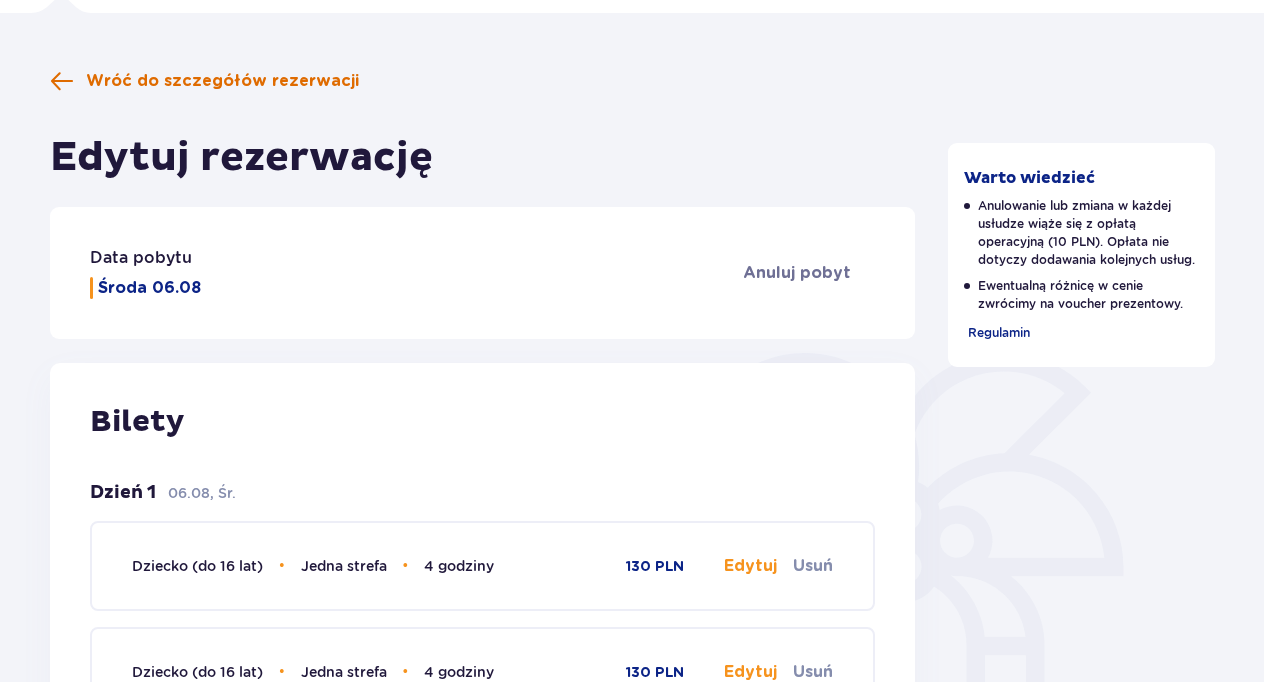 click at bounding box center (62, 81) 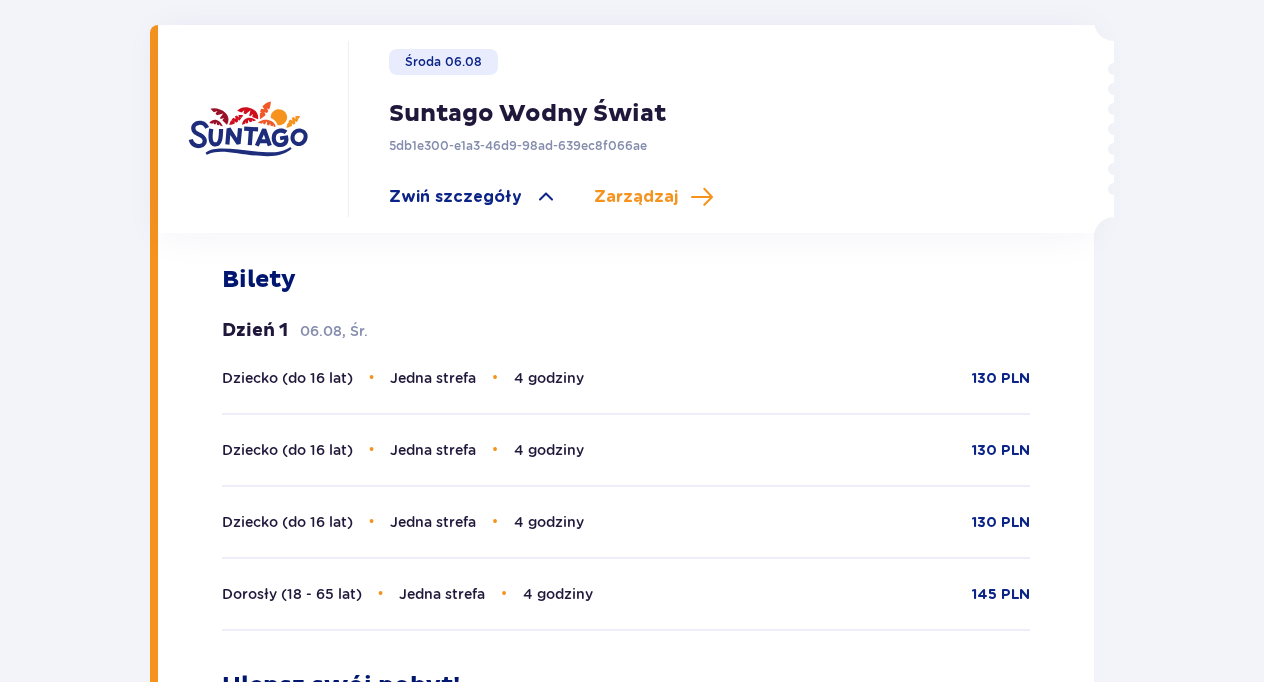 scroll, scrollTop: 639, scrollLeft: 0, axis: vertical 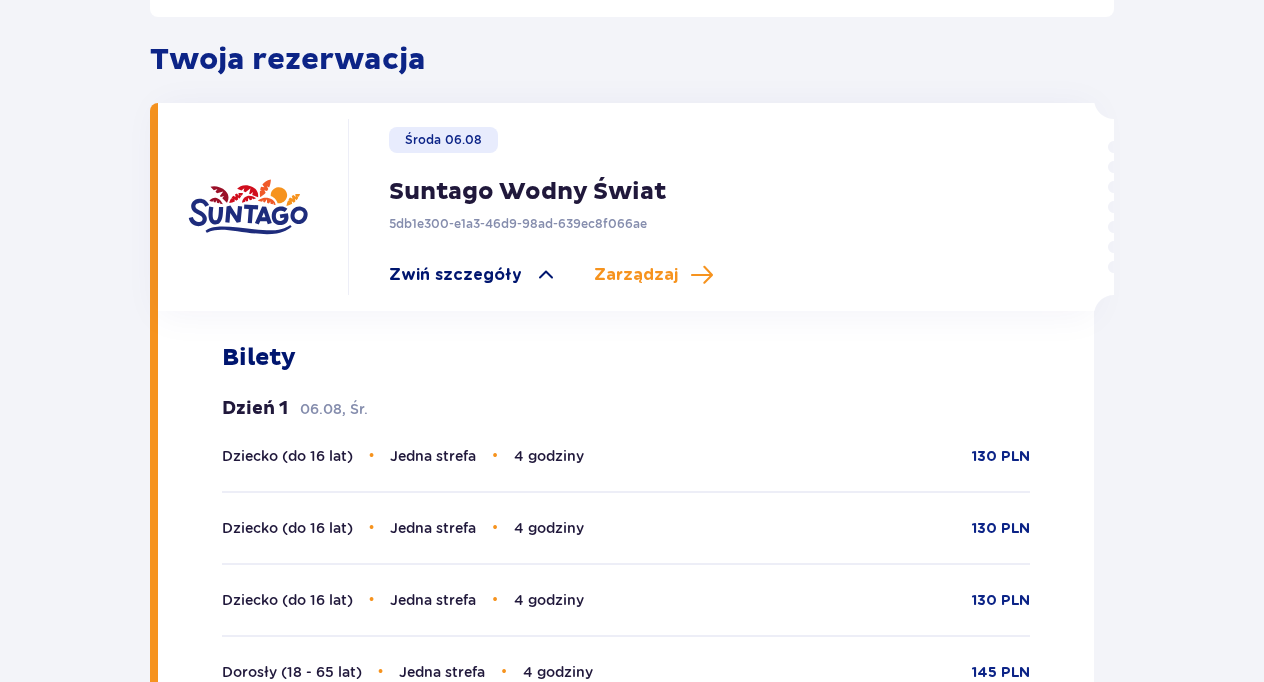 click on "Zwiń szczegóły" at bounding box center (455, 275) 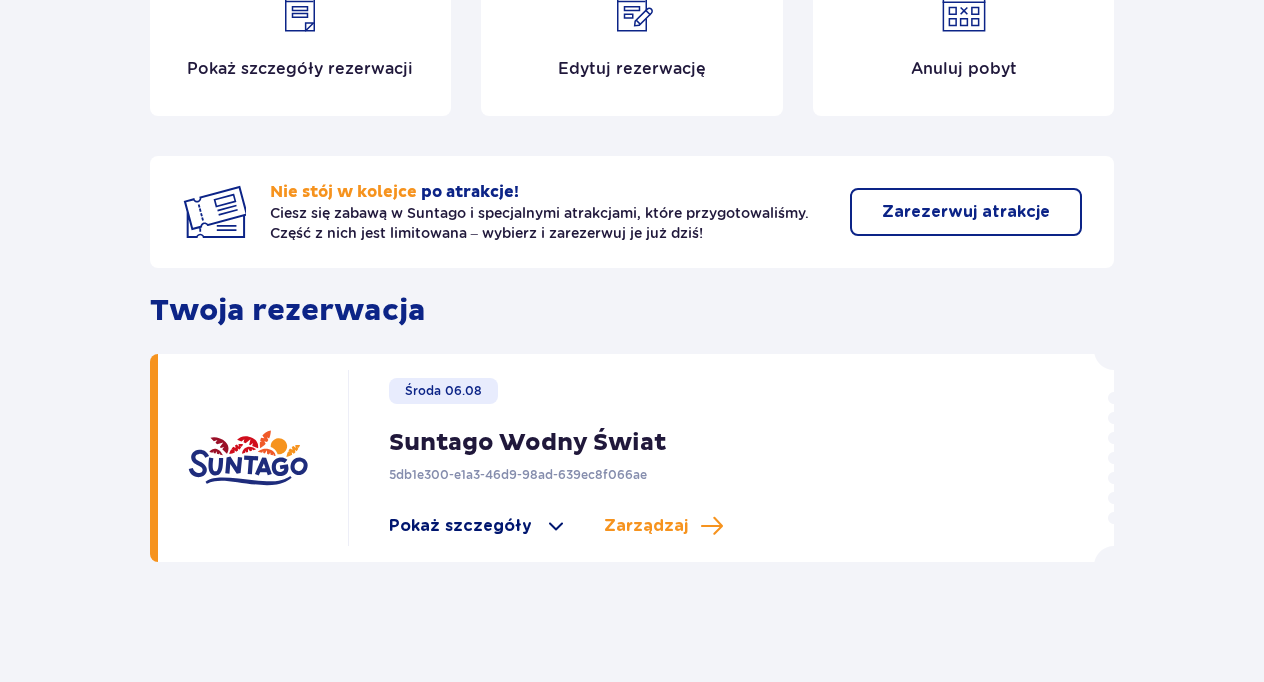 scroll, scrollTop: 315, scrollLeft: 0, axis: vertical 